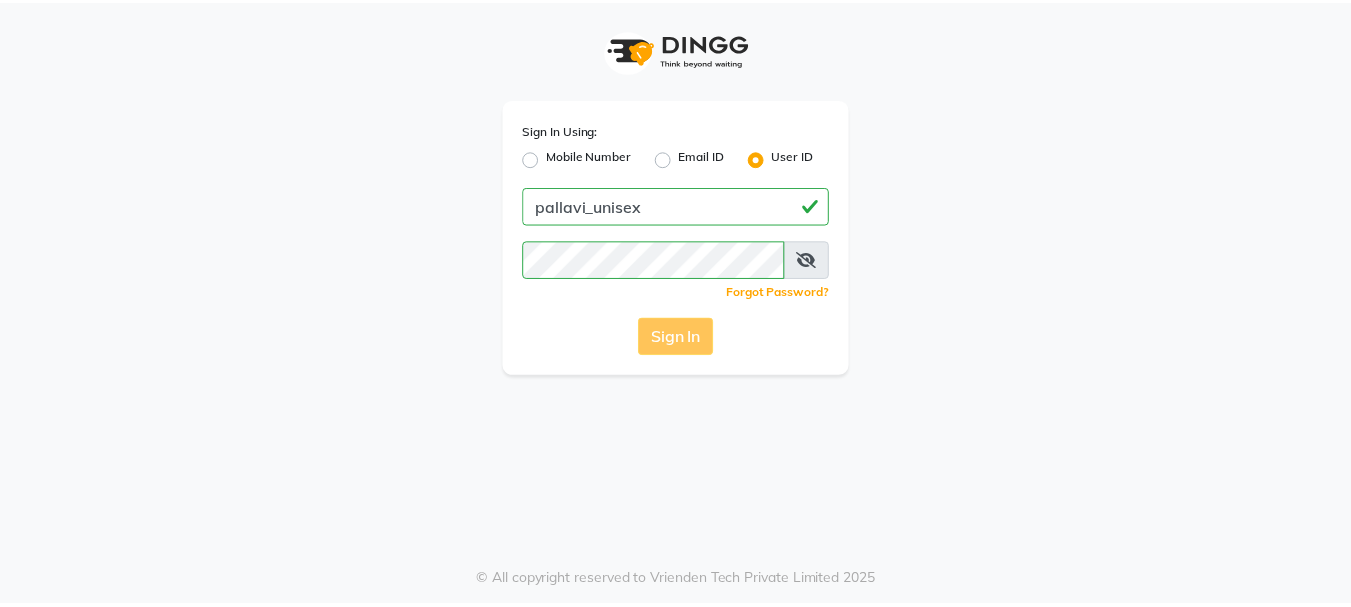 scroll, scrollTop: 0, scrollLeft: 0, axis: both 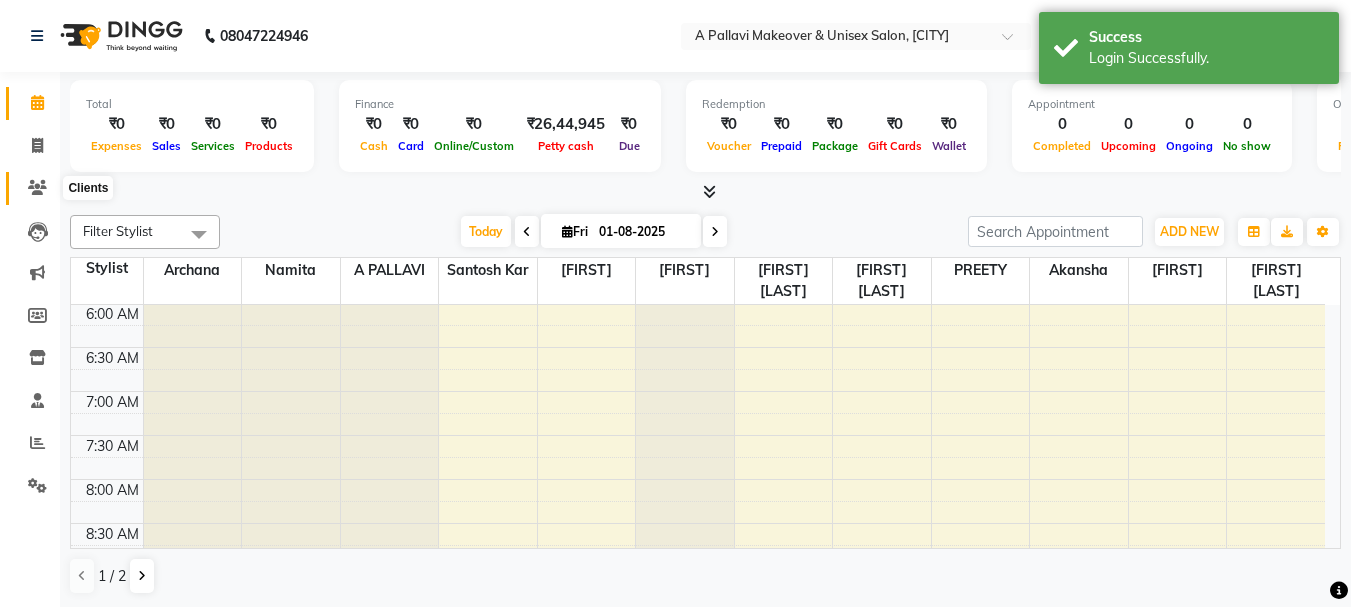 click 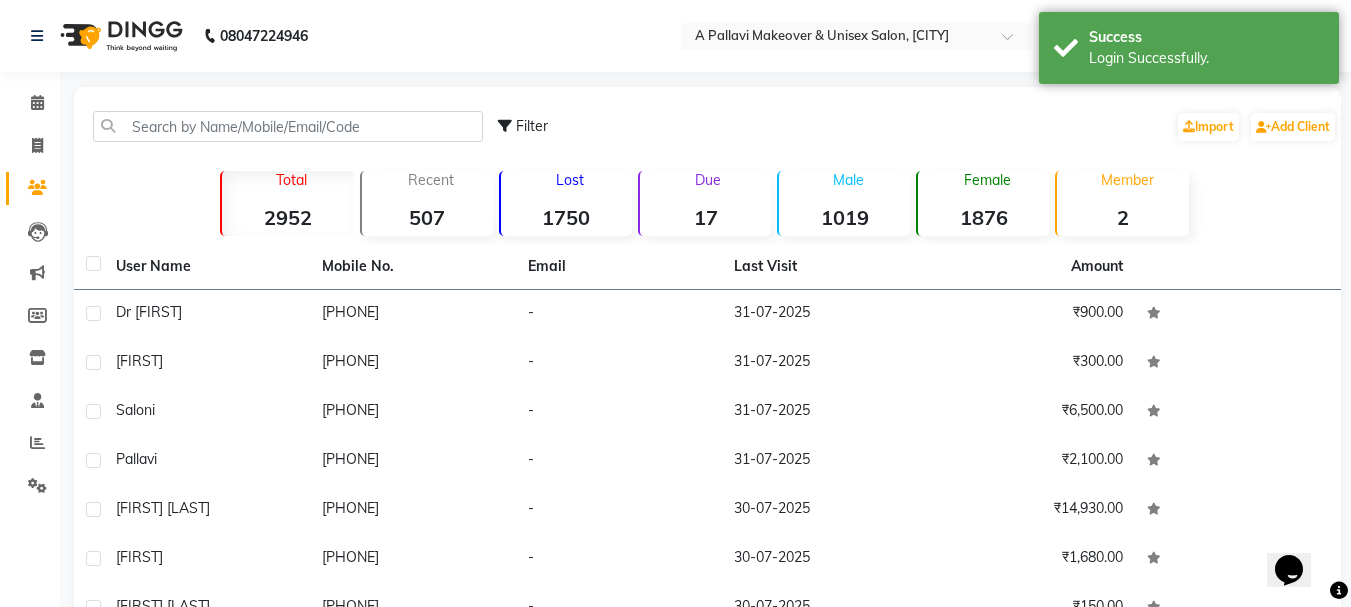 scroll, scrollTop: 0, scrollLeft: 0, axis: both 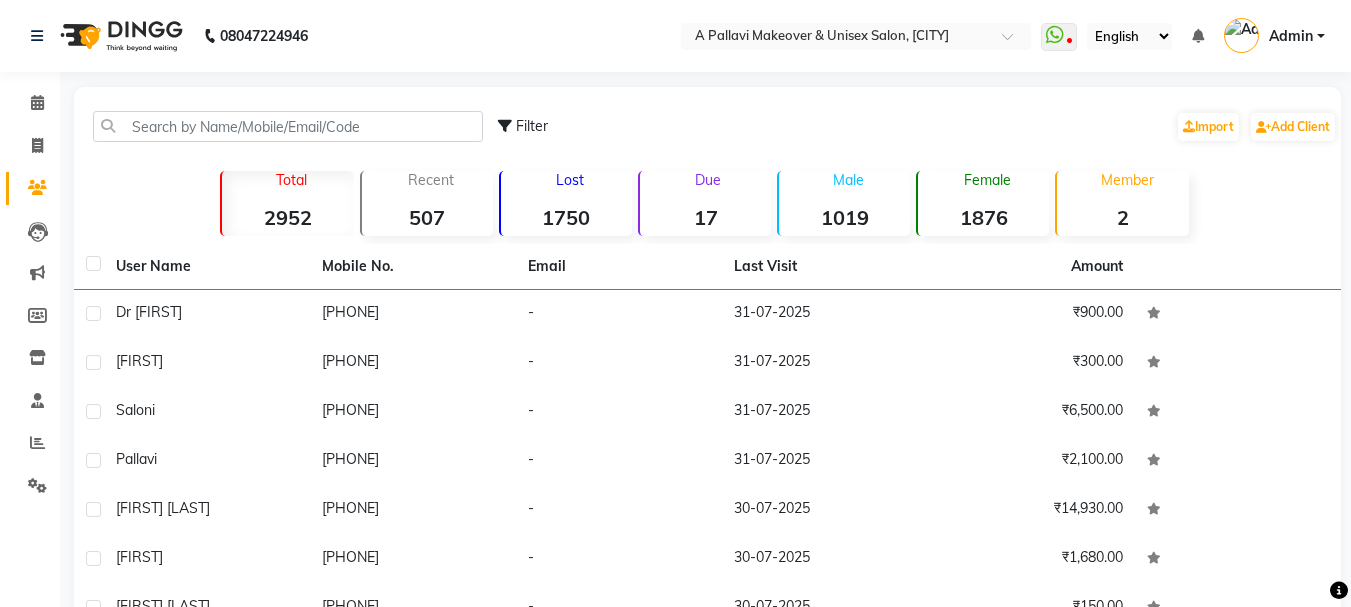 click on "17" 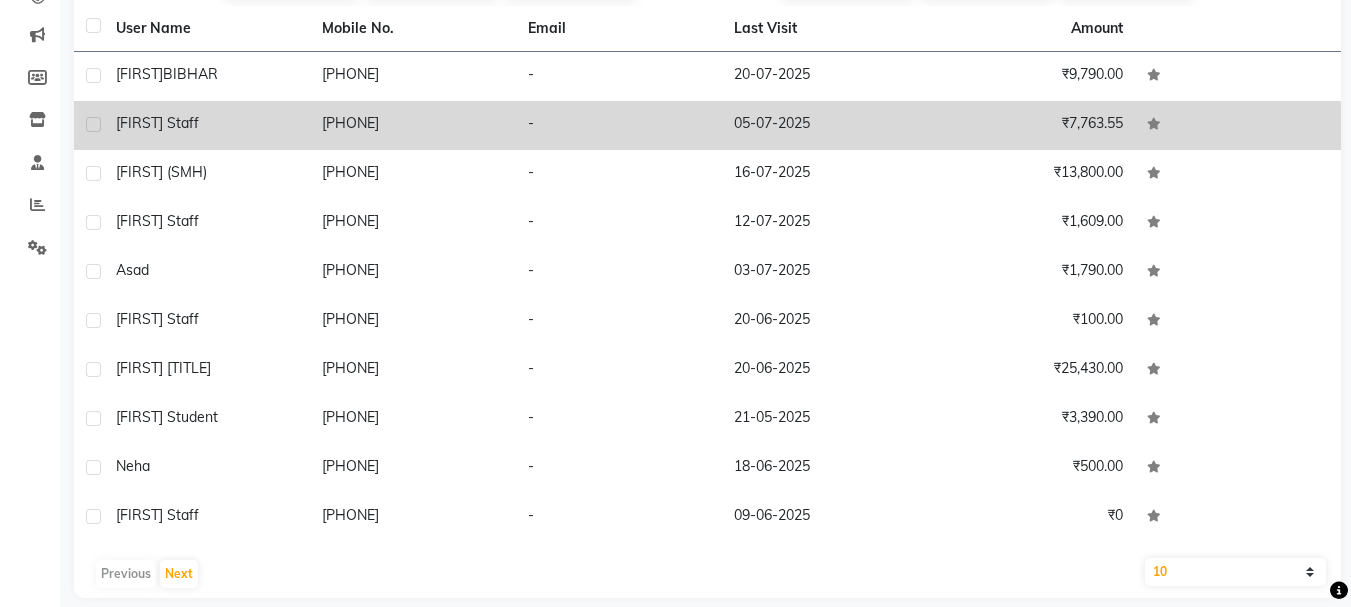 scroll, scrollTop: 259, scrollLeft: 0, axis: vertical 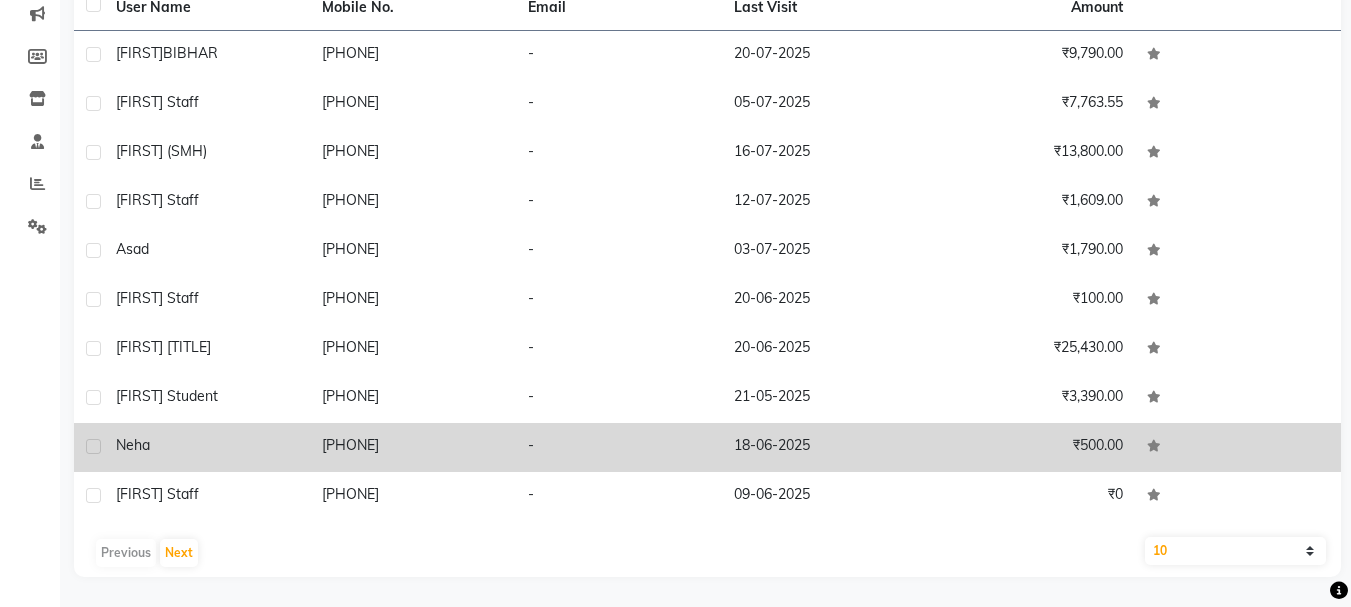 click on "7077412942" 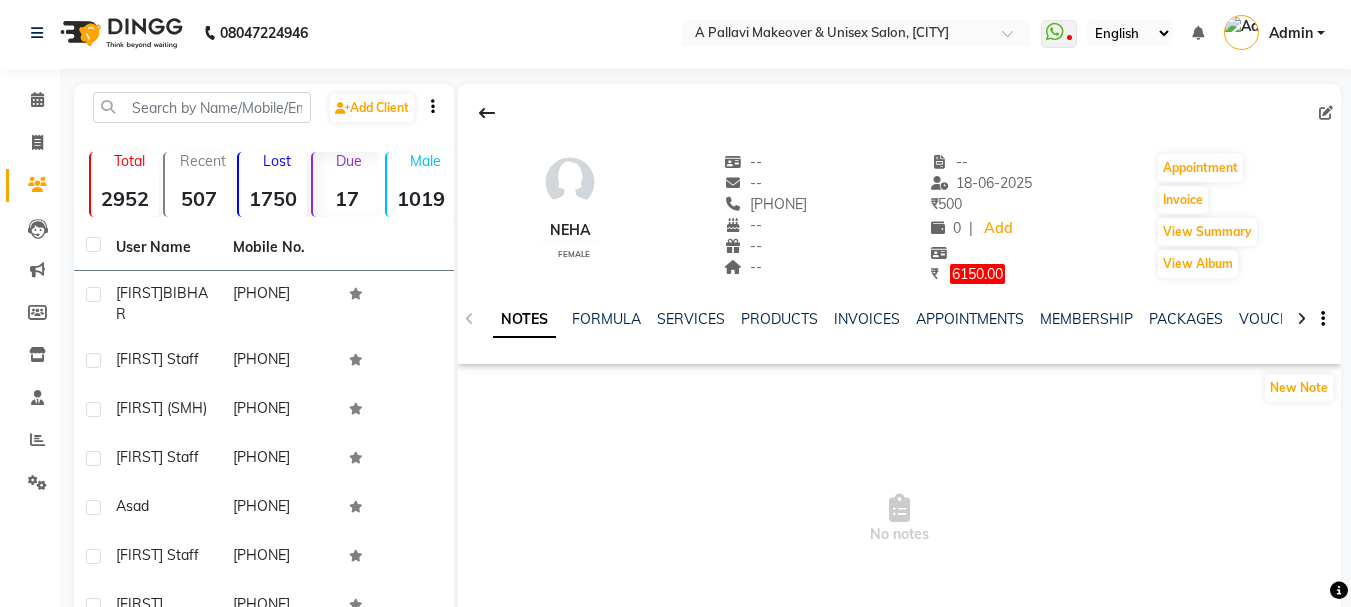 scroll, scrollTop: 0, scrollLeft: 0, axis: both 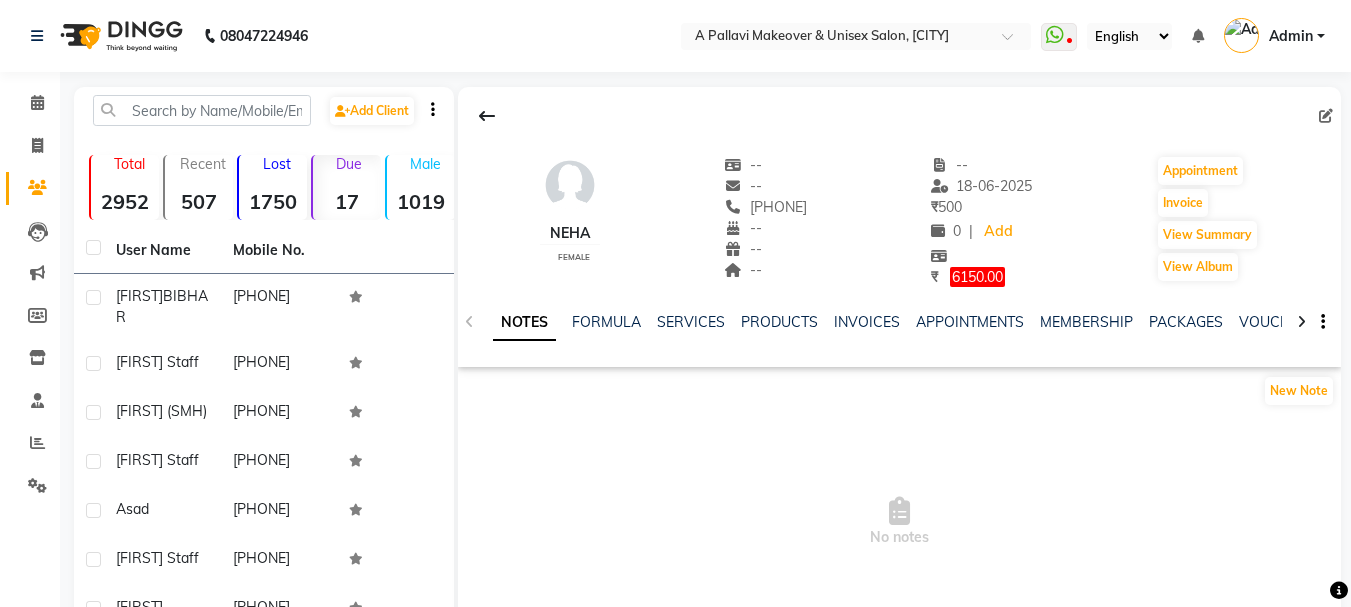 click on "New Note" 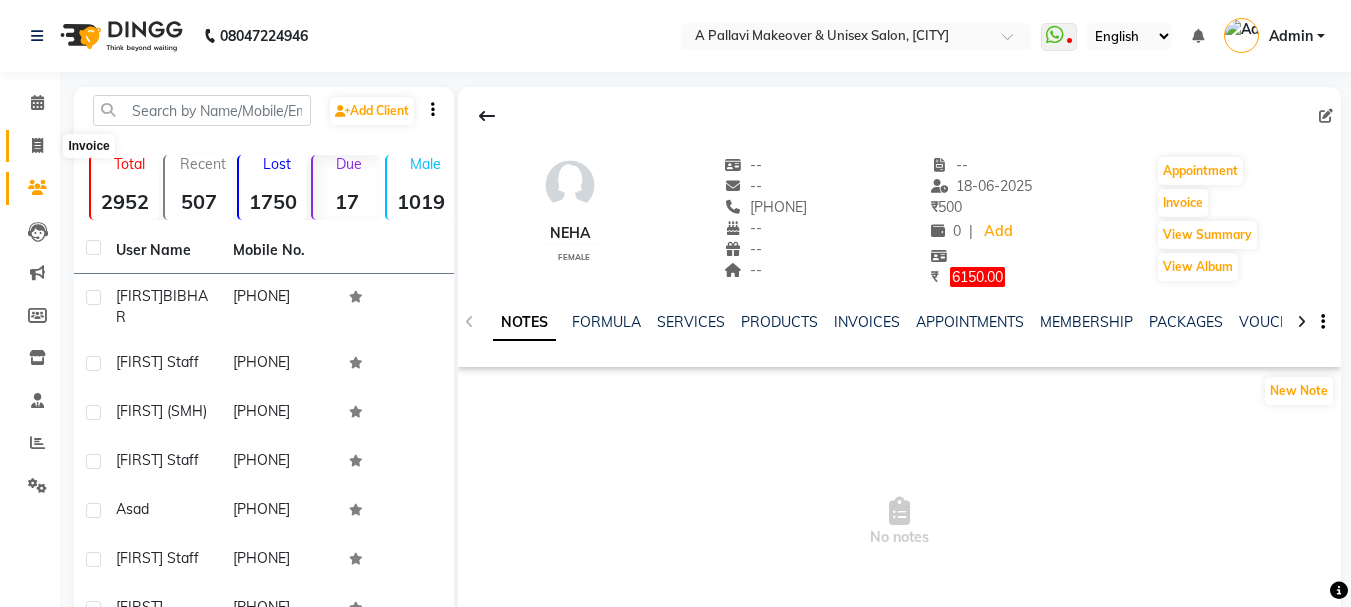 click 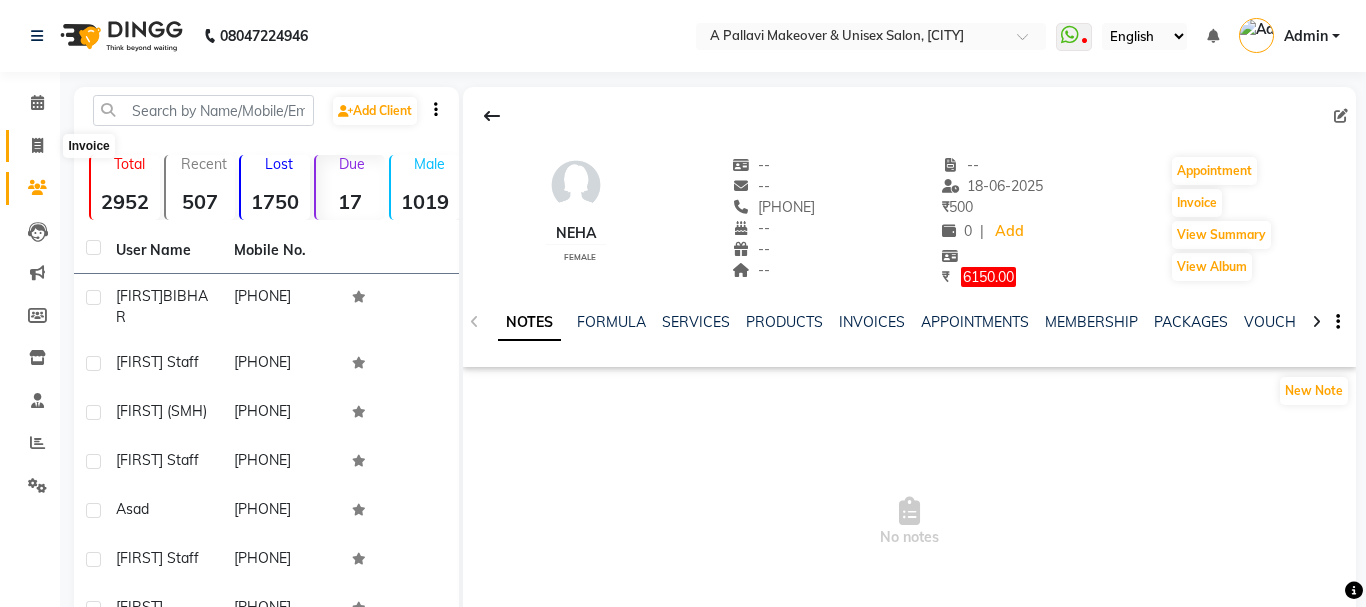 select on "service" 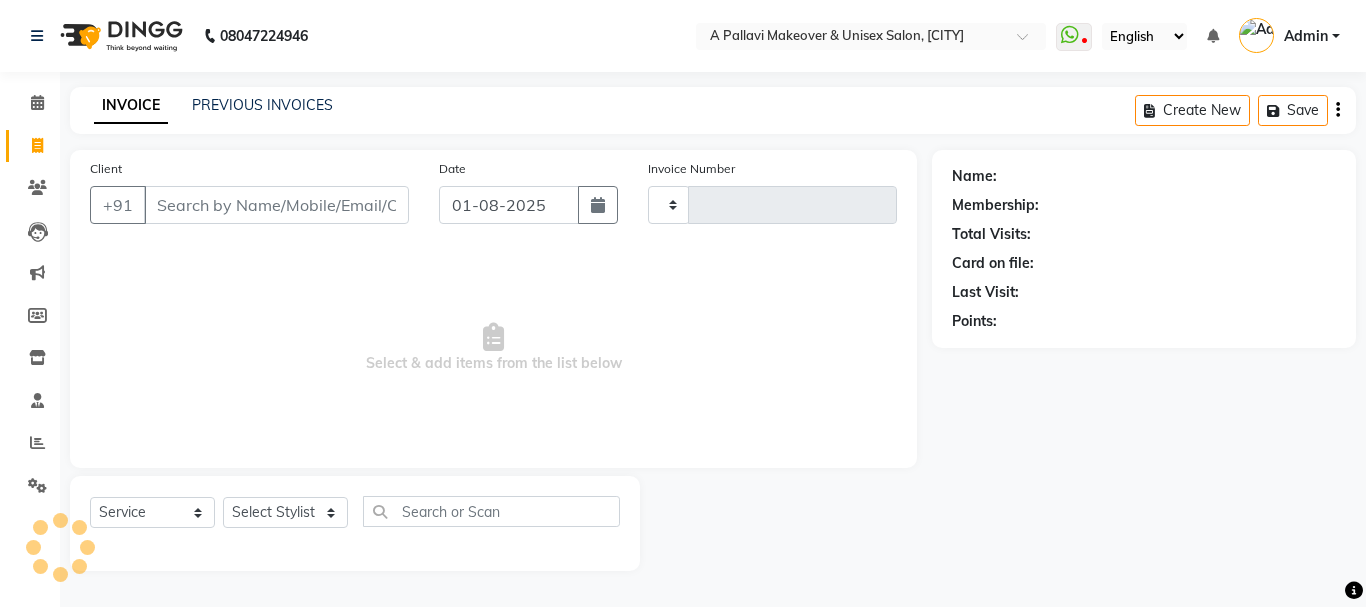 type on "1192" 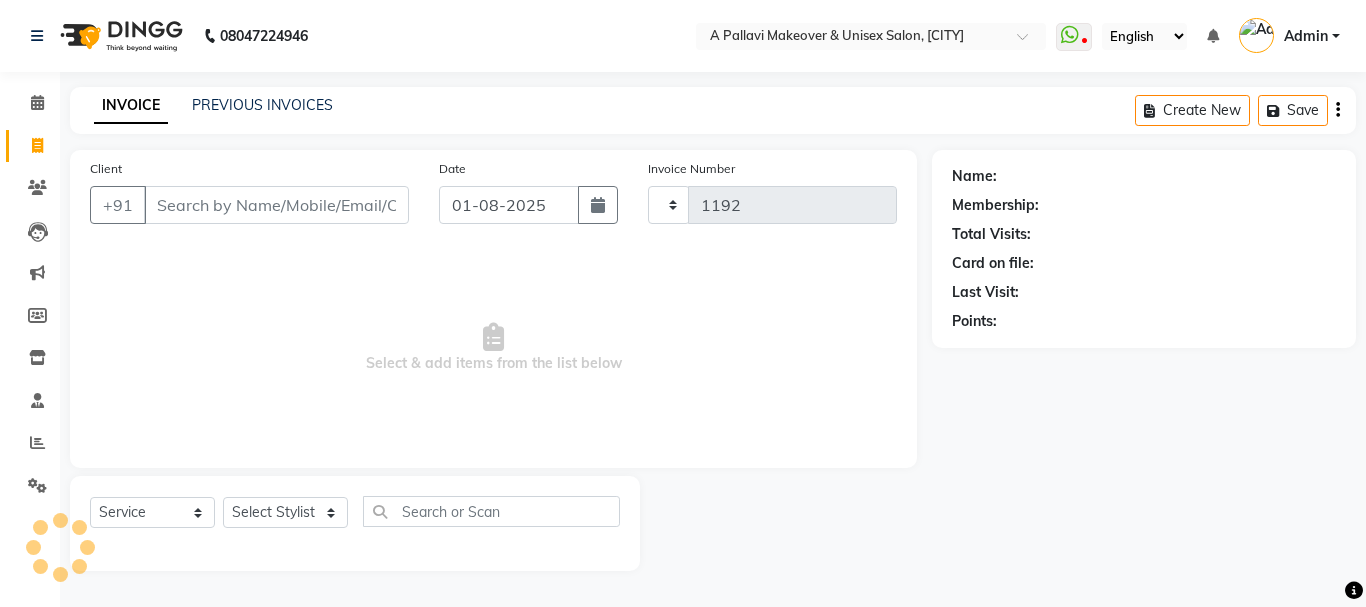 select on "3573" 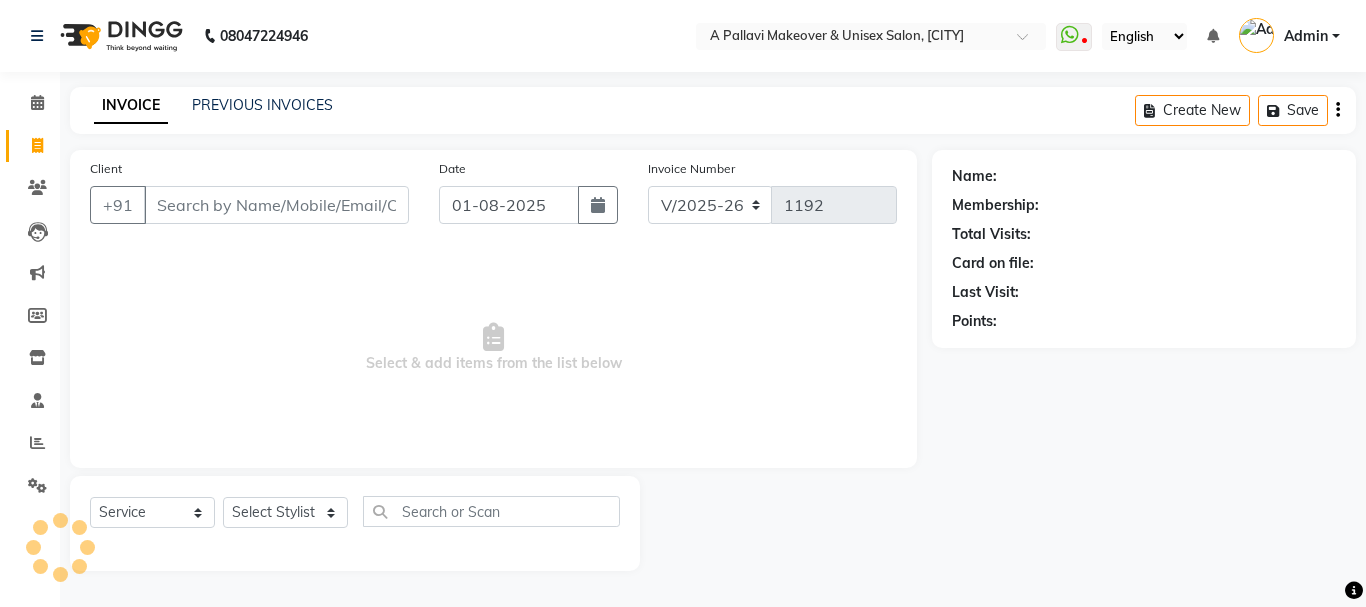 click on "08047224946 Select Location × A Pallavi Makeover & Unisex Salon, Civil Township  WhatsApp Status  ✕ Status:  Disconnected Most Recent Message: 13-06-2025     05:27 PM Recent Service Activity: 13-06-2025     07:19 PM  08047224946 Whatsapp Settings English ENGLISH Español العربية मराठी हिंदी ગુજરાતી தமிழ் 中文 Notifications nothing to show Admin Manage Profile Change Password Sign out  Version:3.15.11  ☀ A PALLAVI MAKEOVER & UNISEX SALON, Civil Township  Calendar  Invoice  Clients  Leads   Marketing  Members  Inventory  Staff  Reports  Settings Completed InProgress Upcoming Dropped Tentative Check-In Confirm Bookings Generate Report Segments Page Builder INVOICE PREVIOUS INVOICES Create New   Save  Client +91 Date 01-08-2025 Invoice Number V/2025 V/2025-26 1192  Select & add items from the list below  Select  Service  Product  Membership  Package Voucher Prepaid Gift Card  Select Stylist Name: Membership: Total Visits: Card on file: Points:" at bounding box center [683, 303] 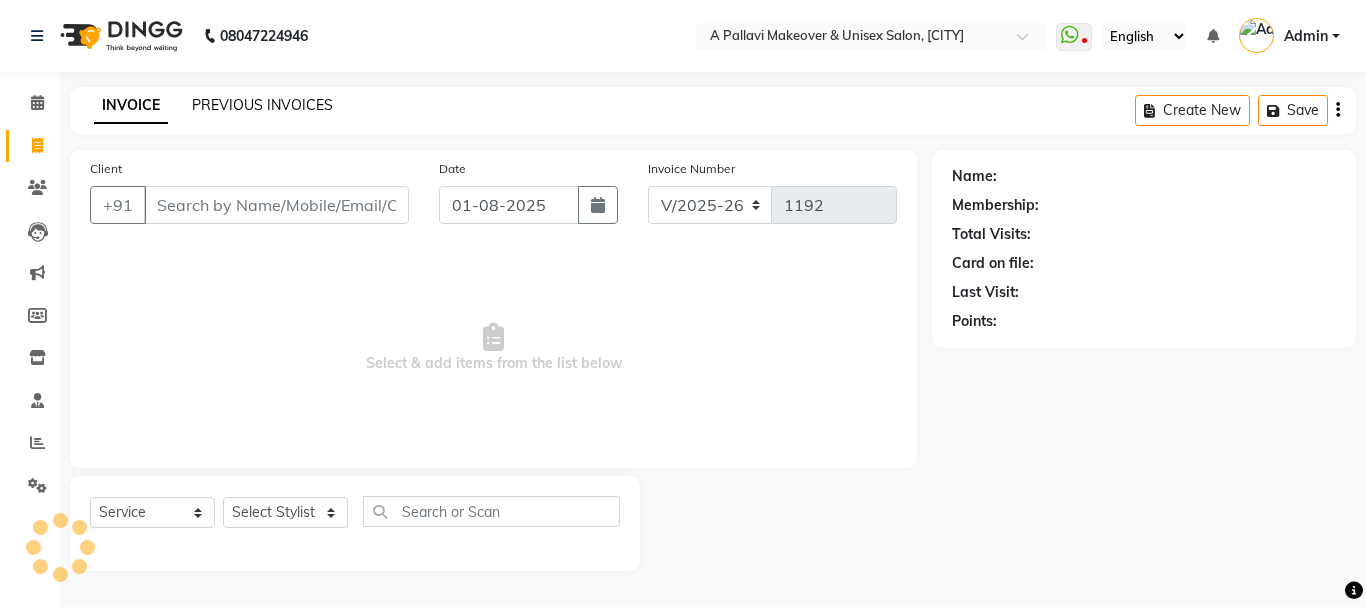 click on "PREVIOUS INVOICES" 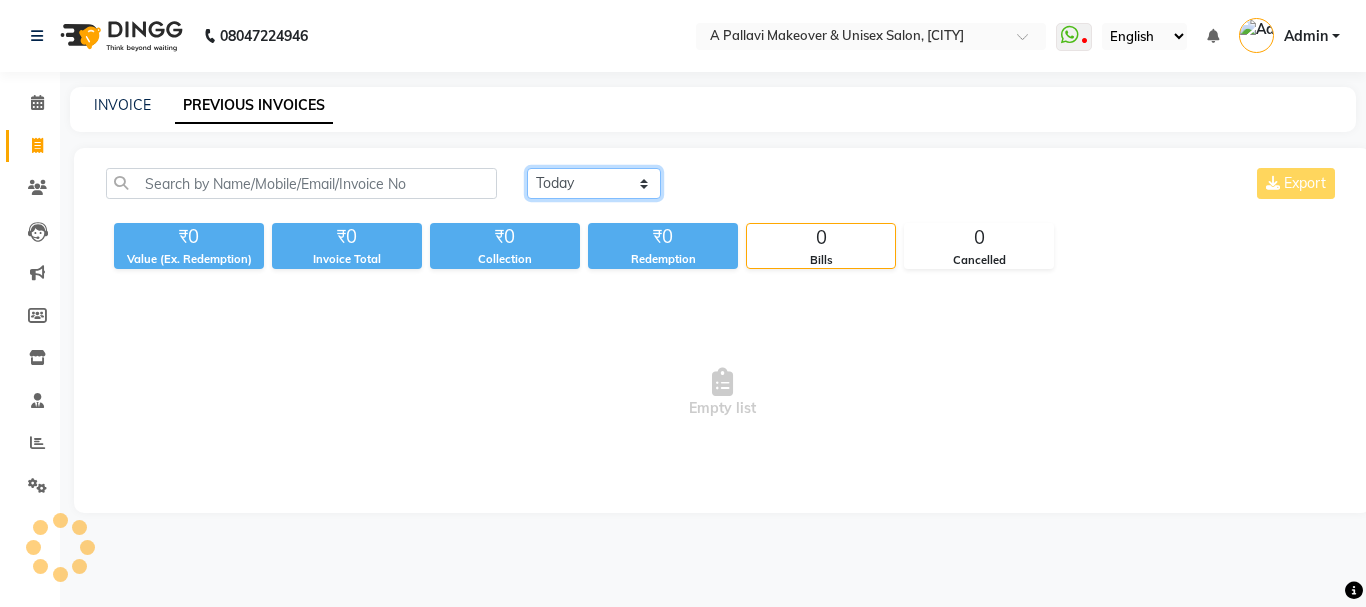 click on "Today Yesterday Custom Range" 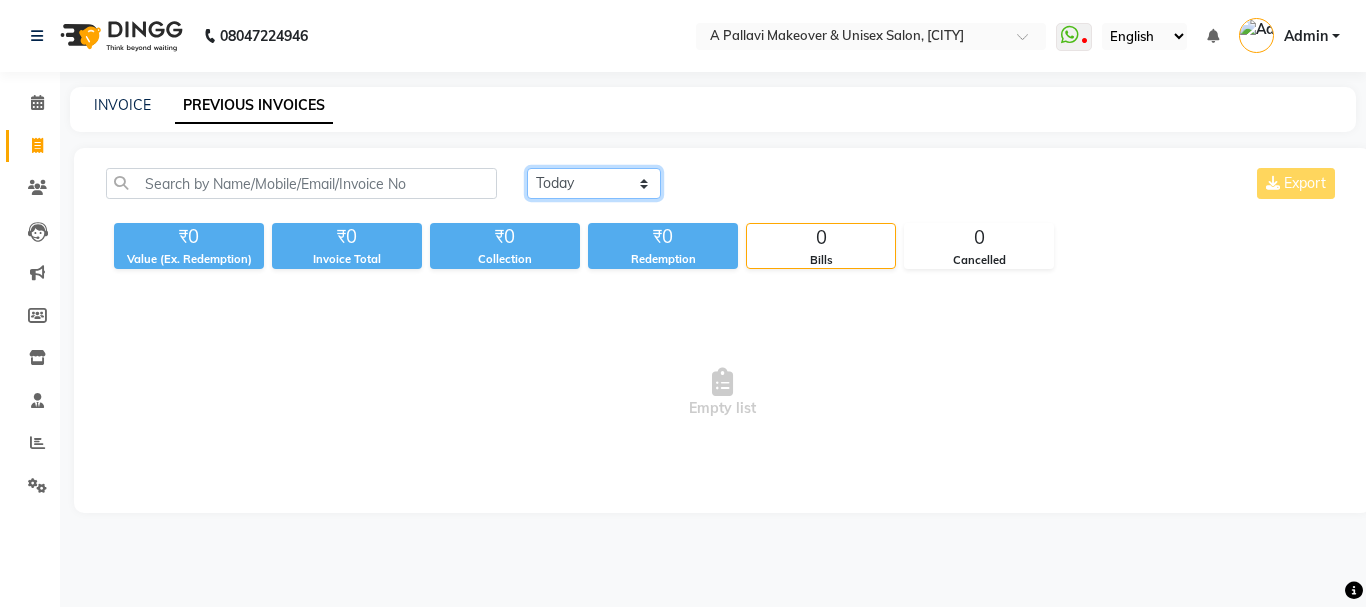 select on "yesterday" 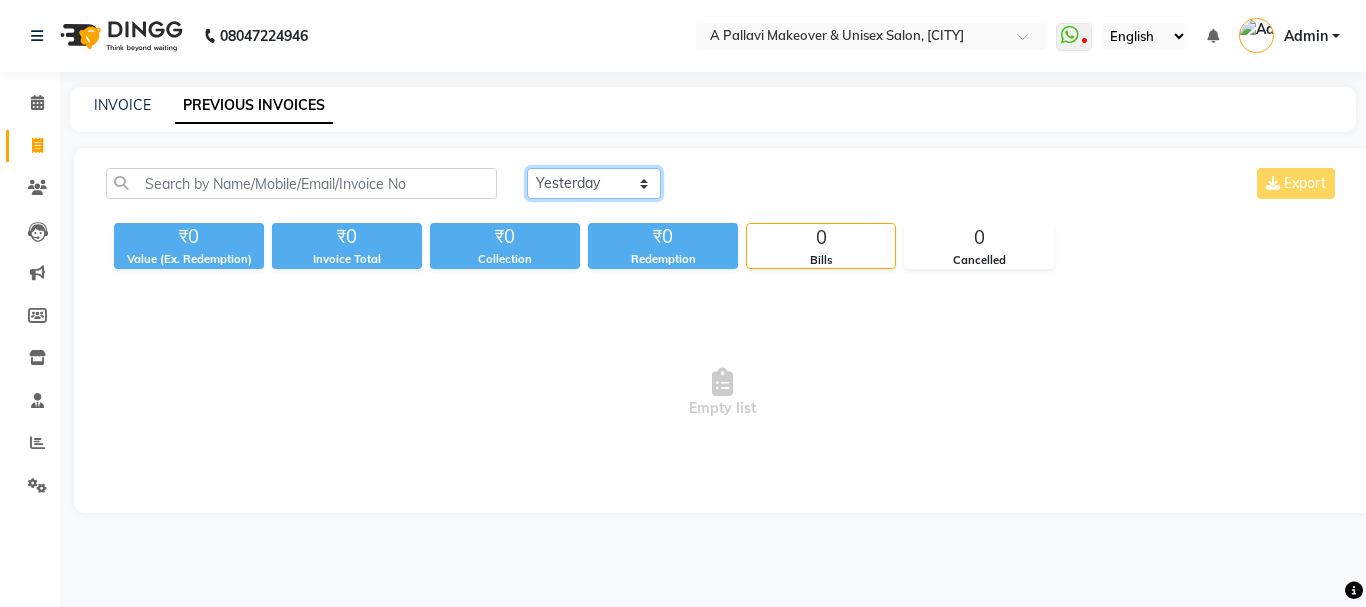 click on "Today Yesterday Custom Range" 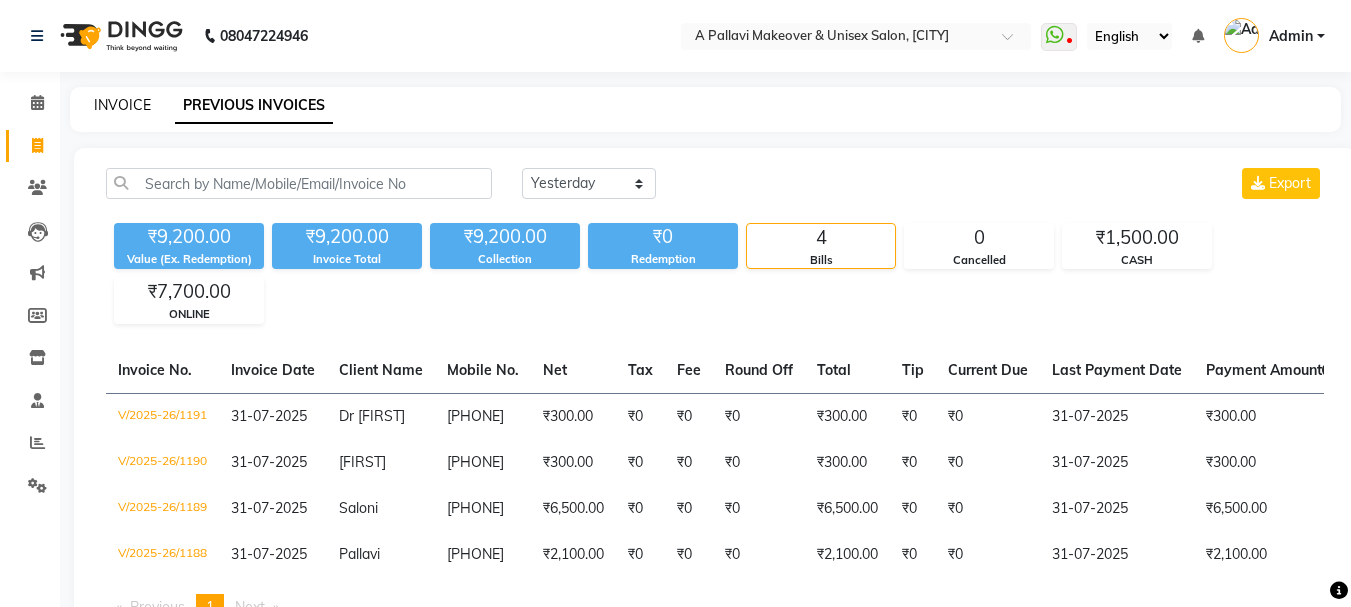 click on "INVOICE" 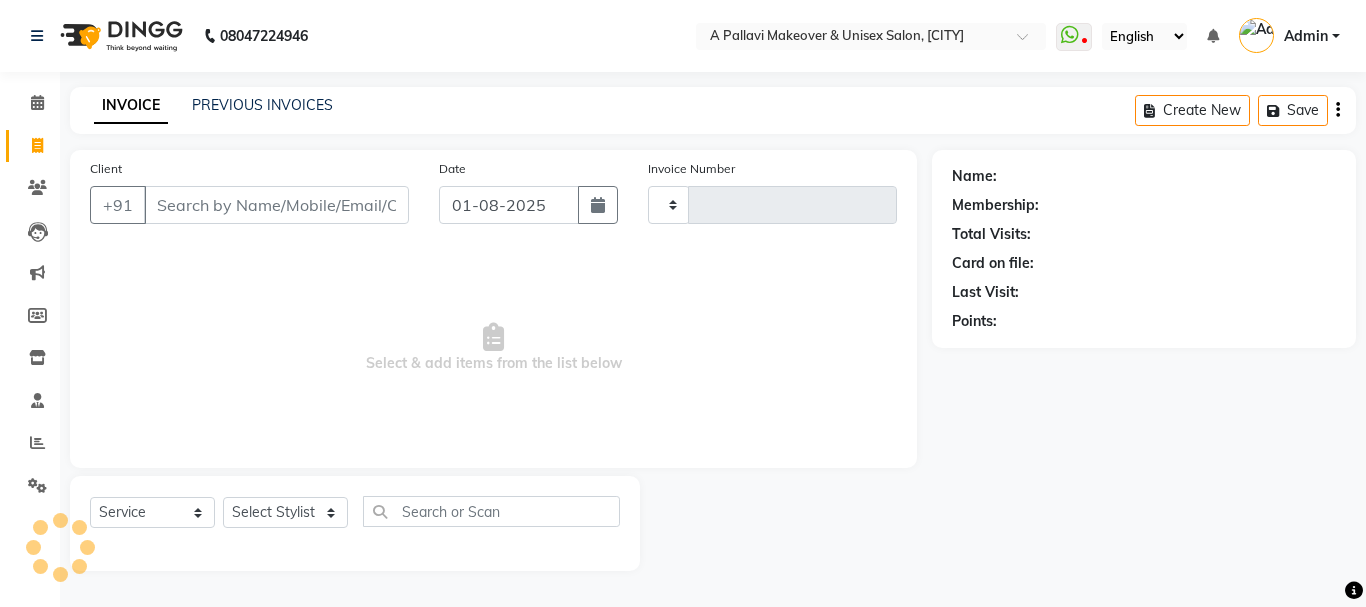 type on "1192" 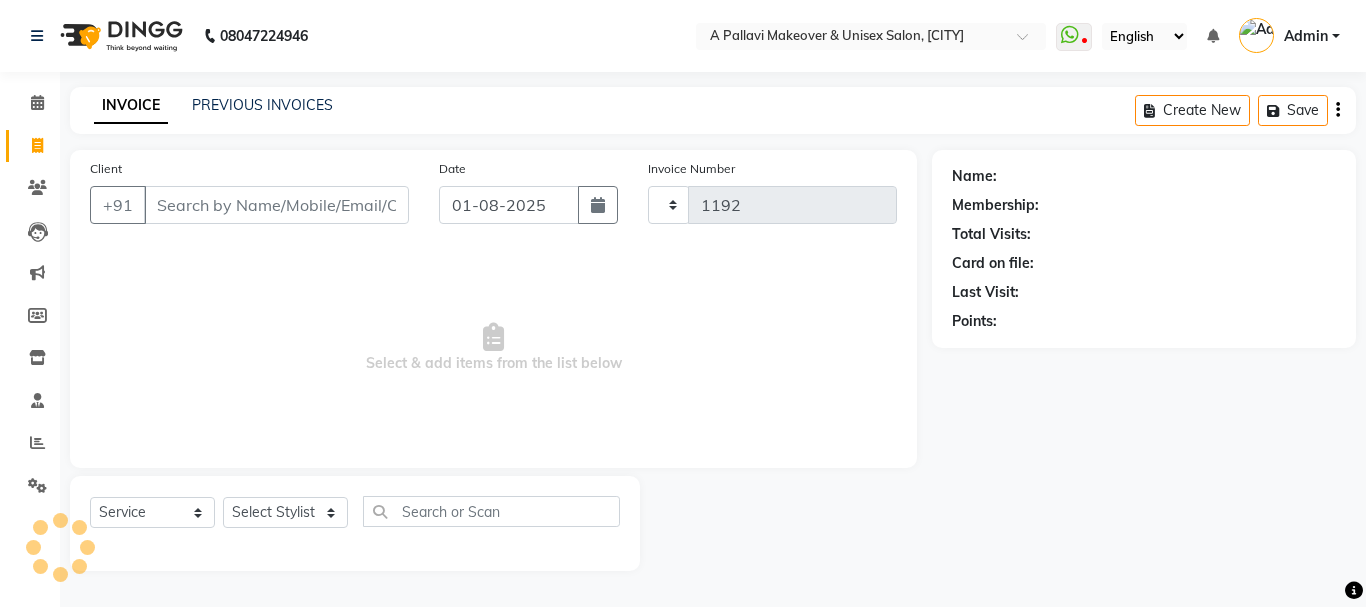 select on "3573" 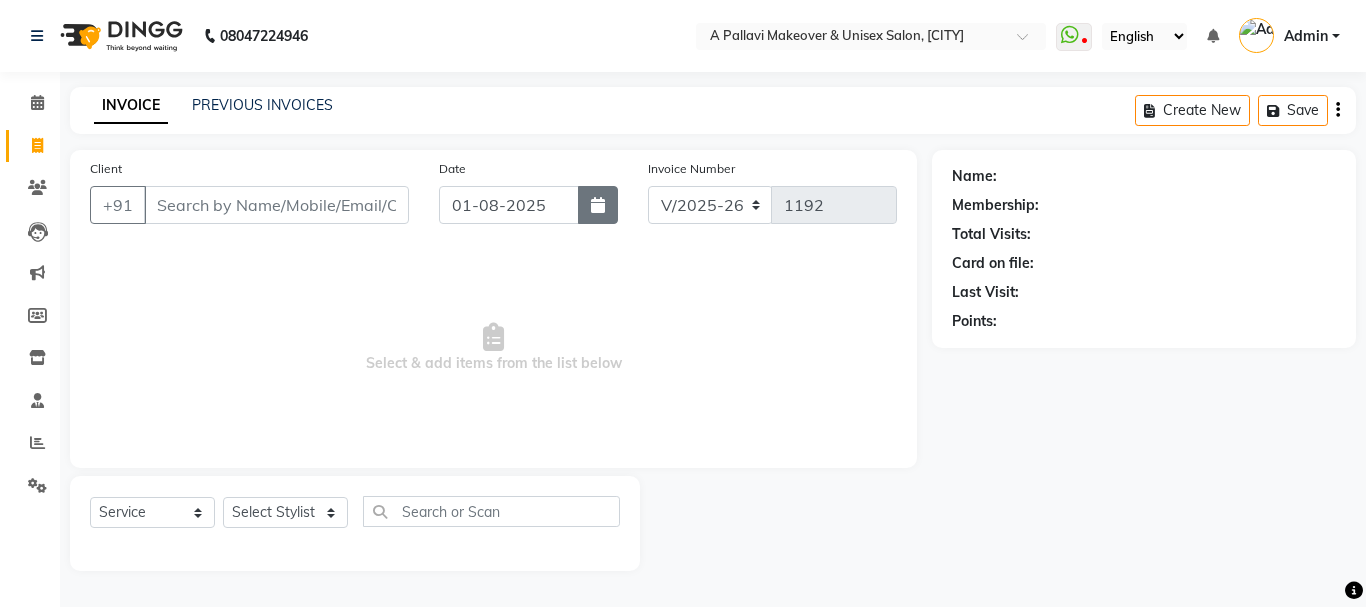 click 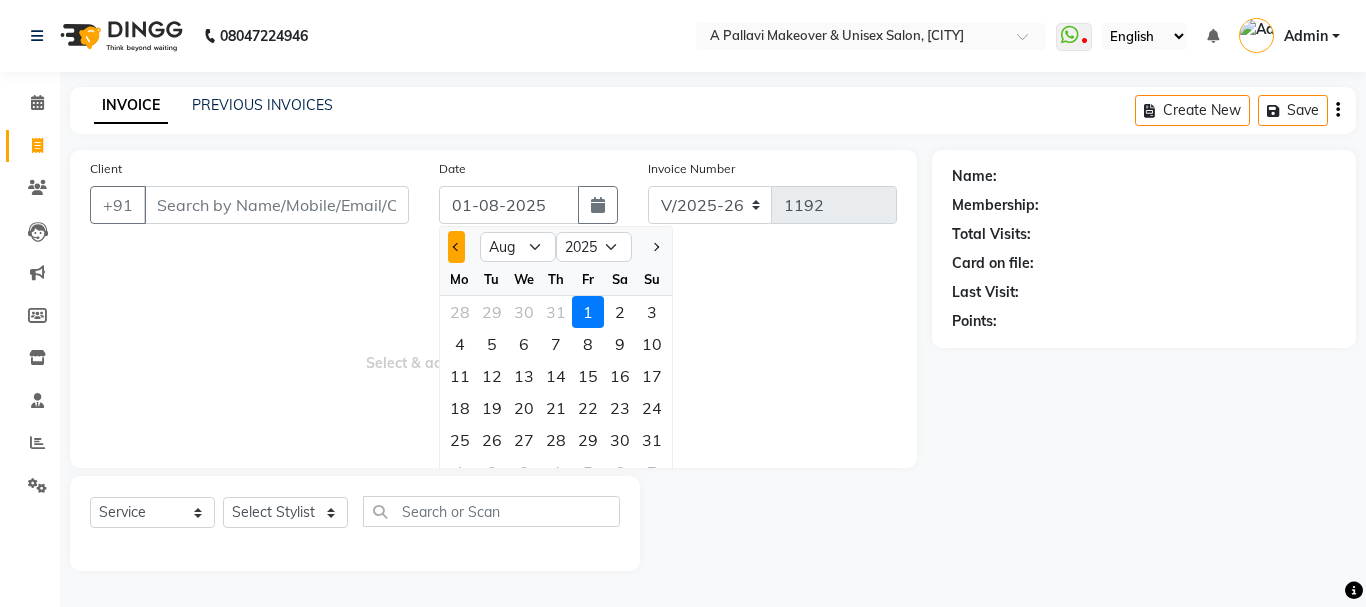 click 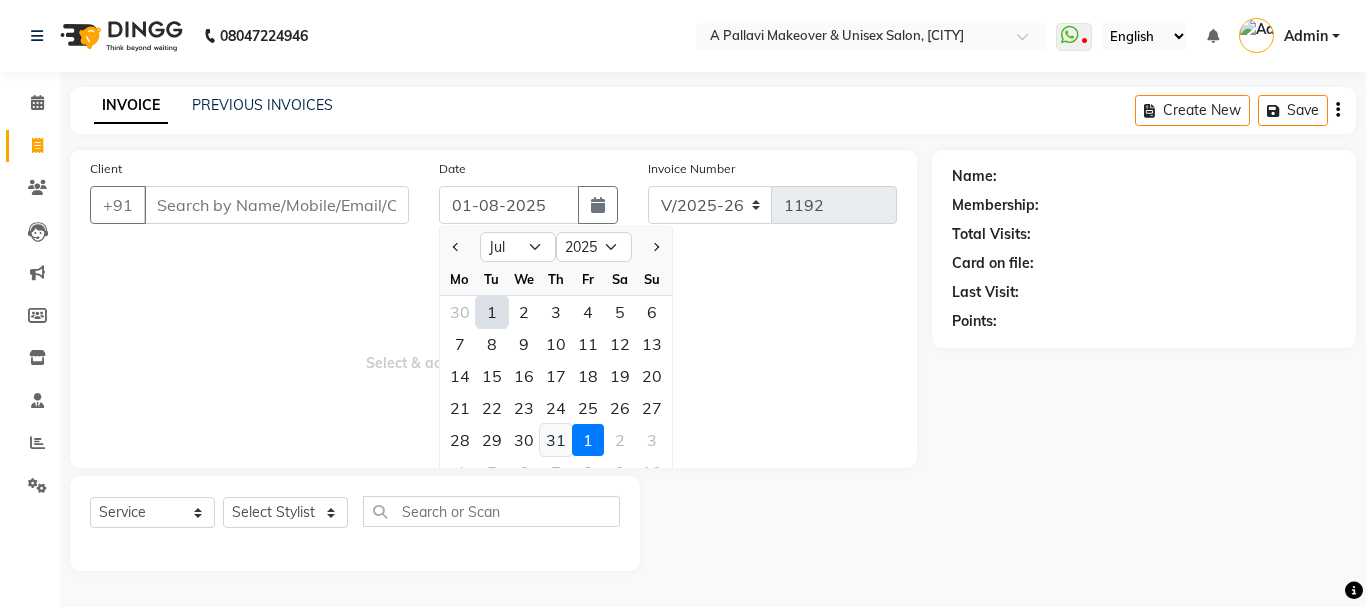 click on "31" 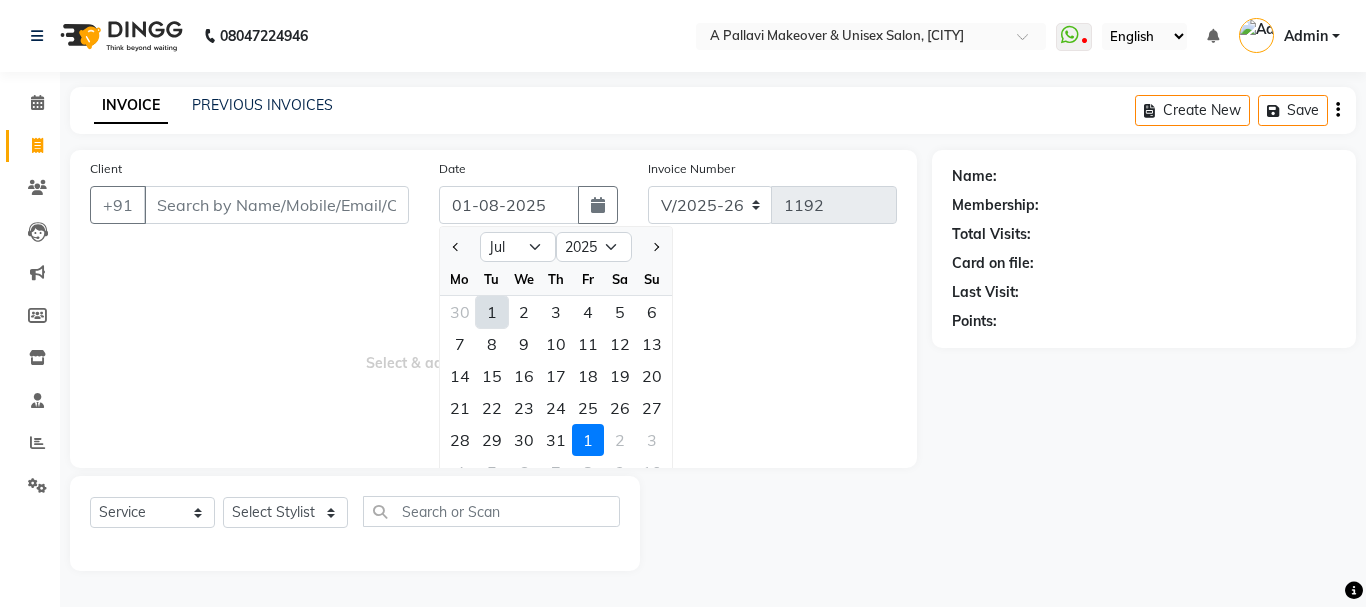 type on "31-07-2025" 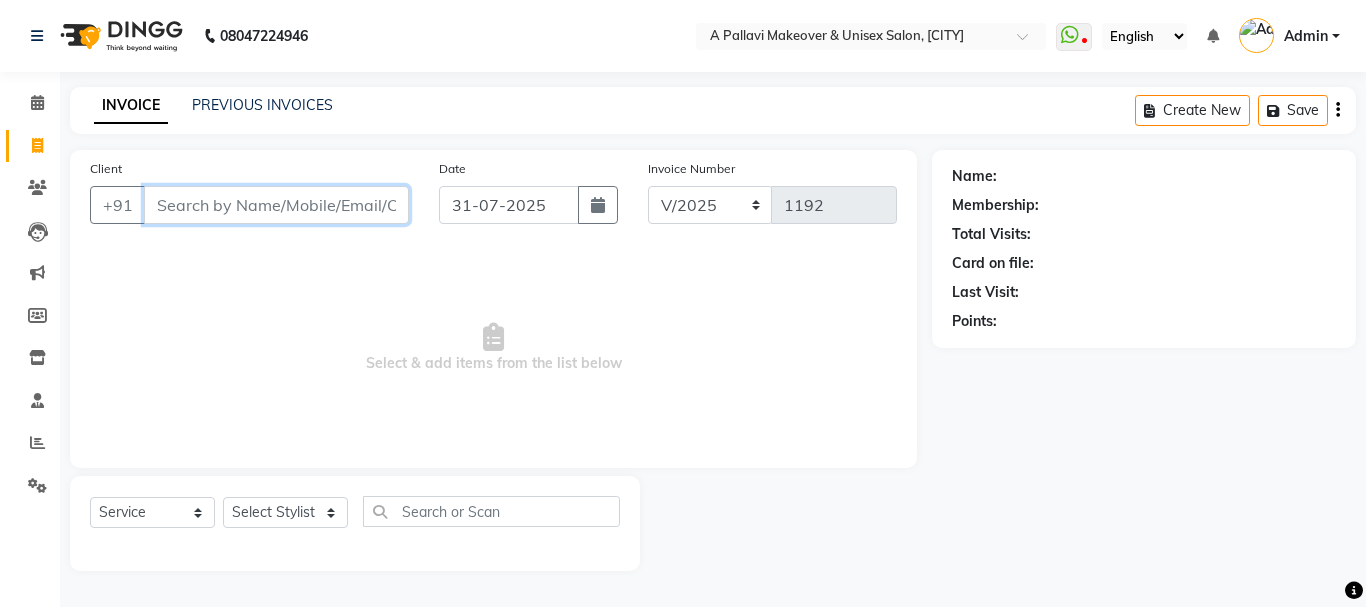 click on "Client" at bounding box center (276, 205) 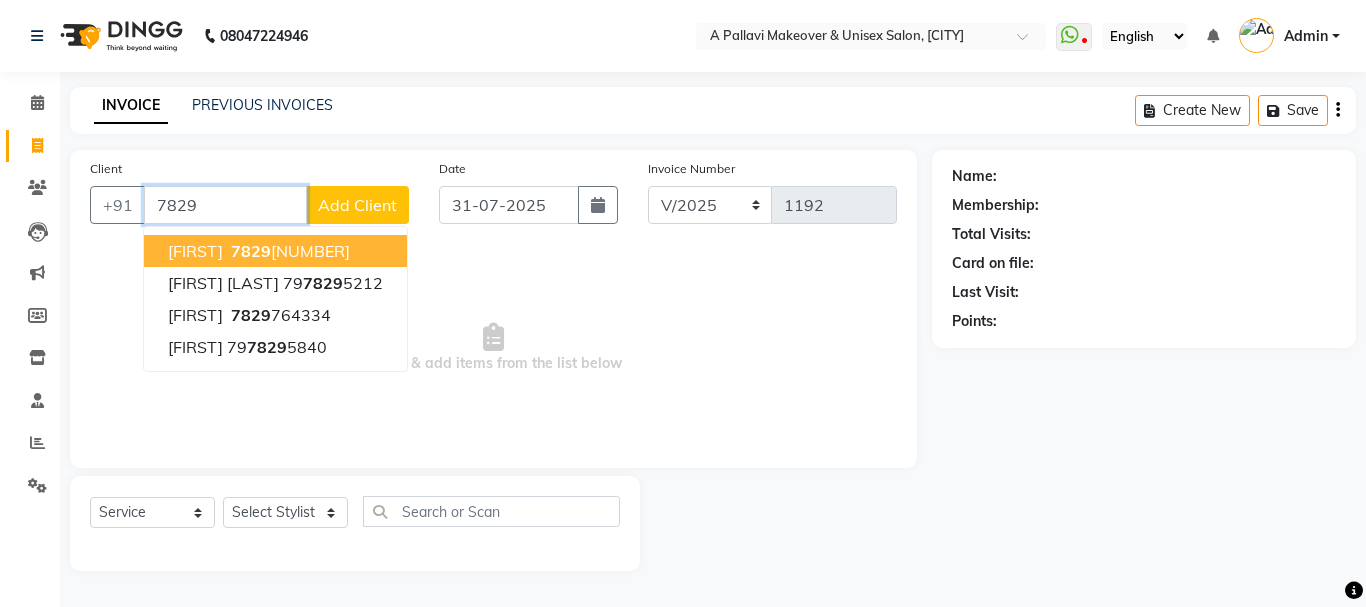 click on "7829" at bounding box center [251, 251] 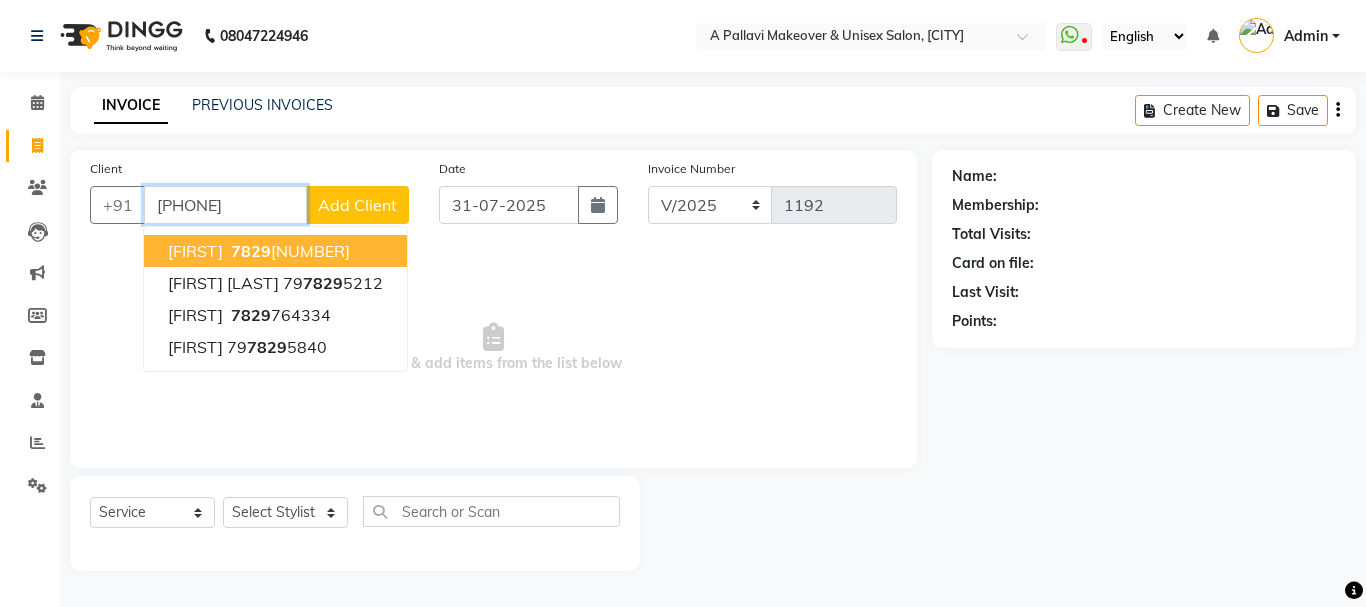 type on "[PHONE]" 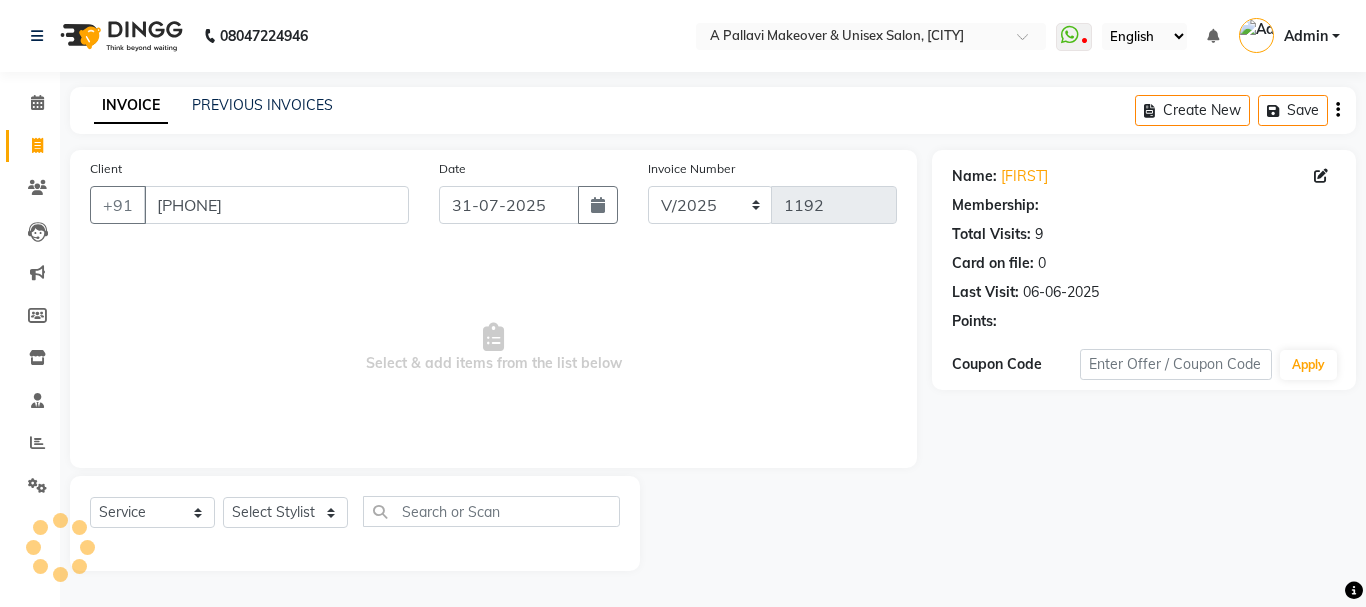 select on "1: Object" 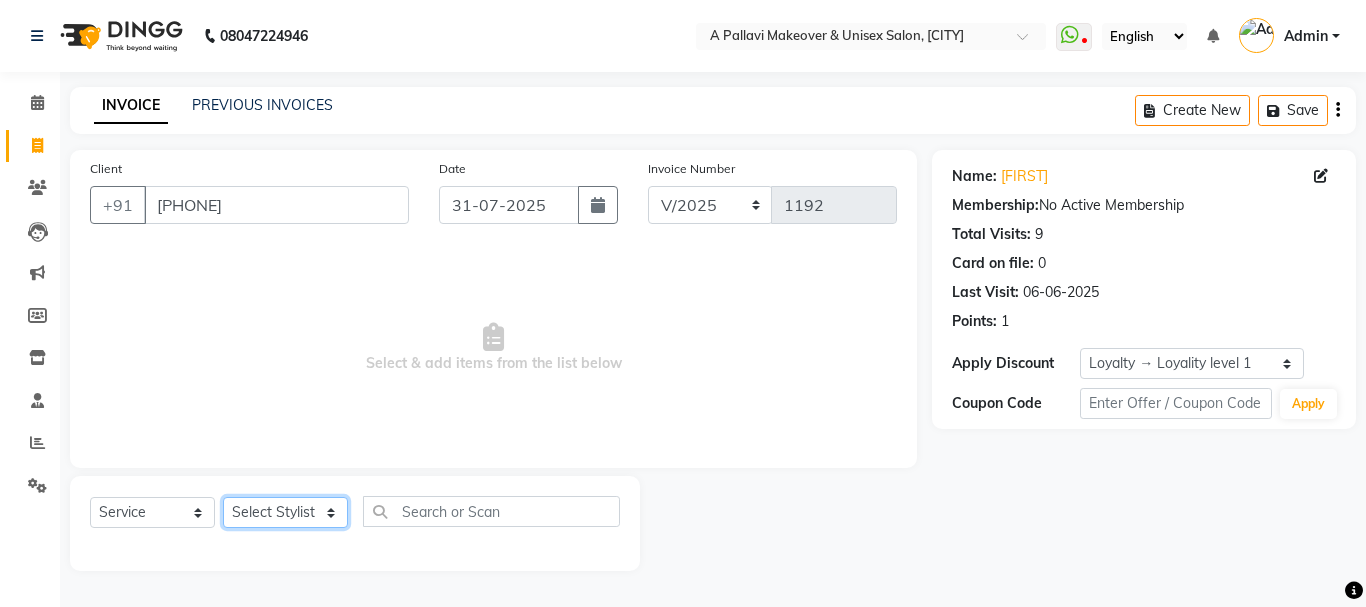 click on "Select Stylist Akansha A PALLAVI Archana BAPAN Gourav  Namita NANDINI JOSHI  Pratiksha Behera PREETY  Rahul Kumar SANJANA santosh kar Sasmita Mohapatra zoya" 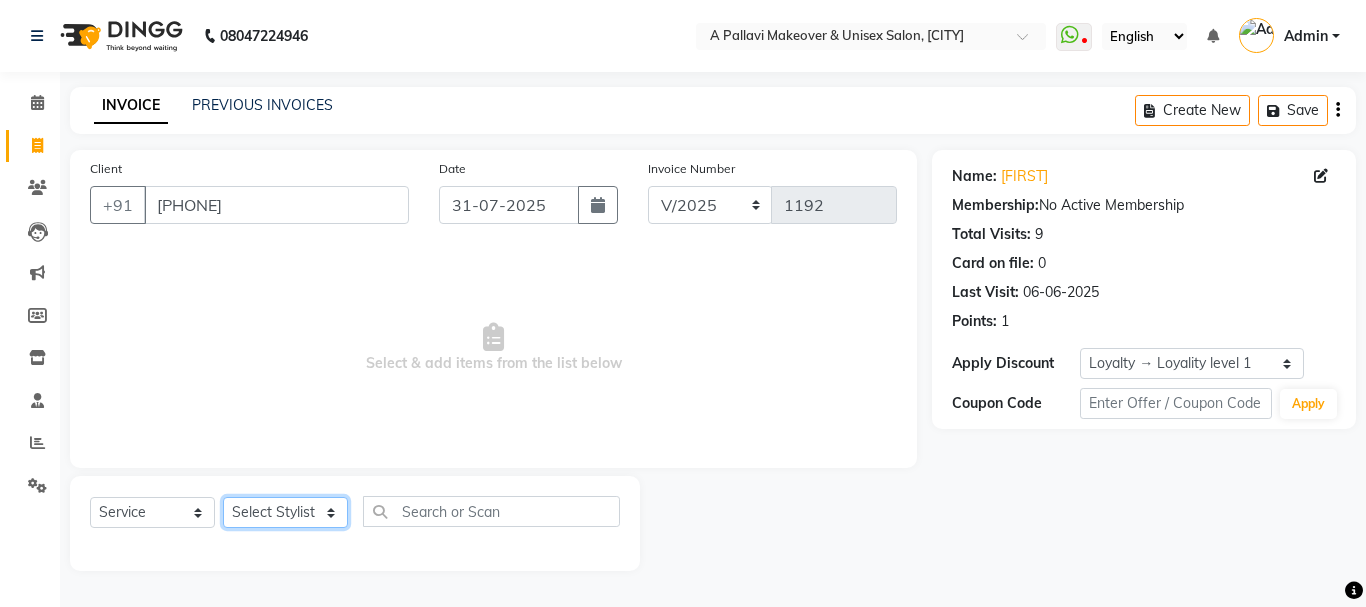 select on "19459" 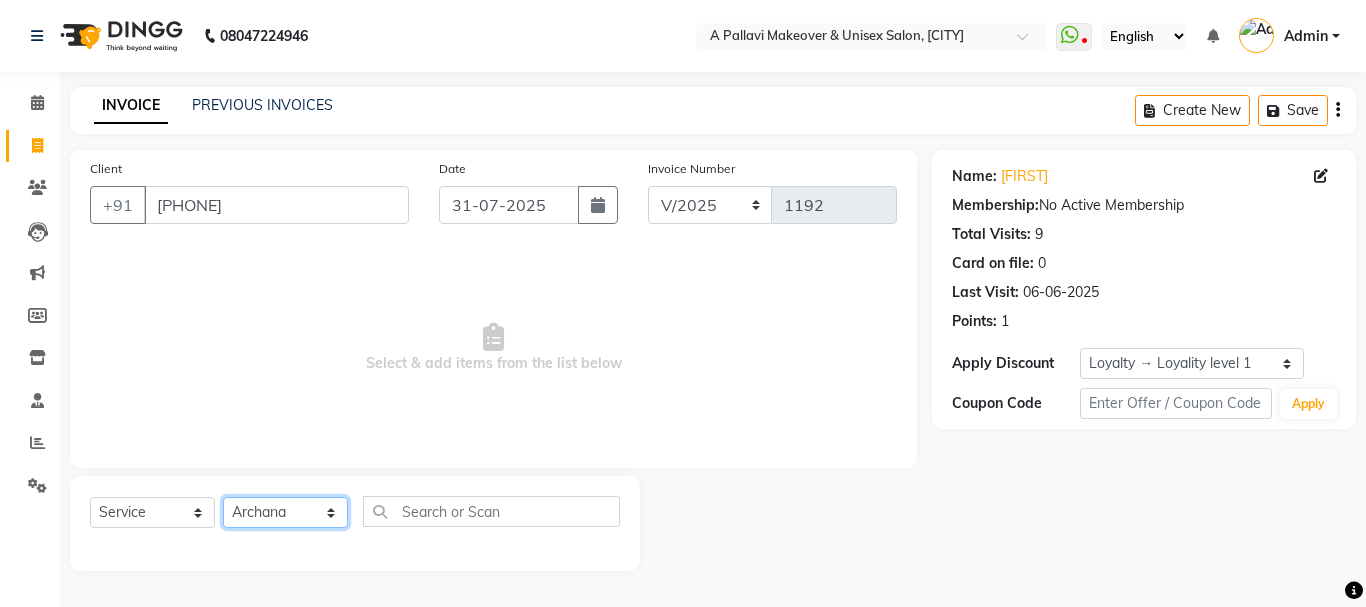 click on "Select Stylist Akansha A PALLAVI Archana BAPAN Gourav  Namita NANDINI JOSHI  Pratiksha Behera PREETY  Rahul Kumar SANJANA santosh kar Sasmita Mohapatra zoya" 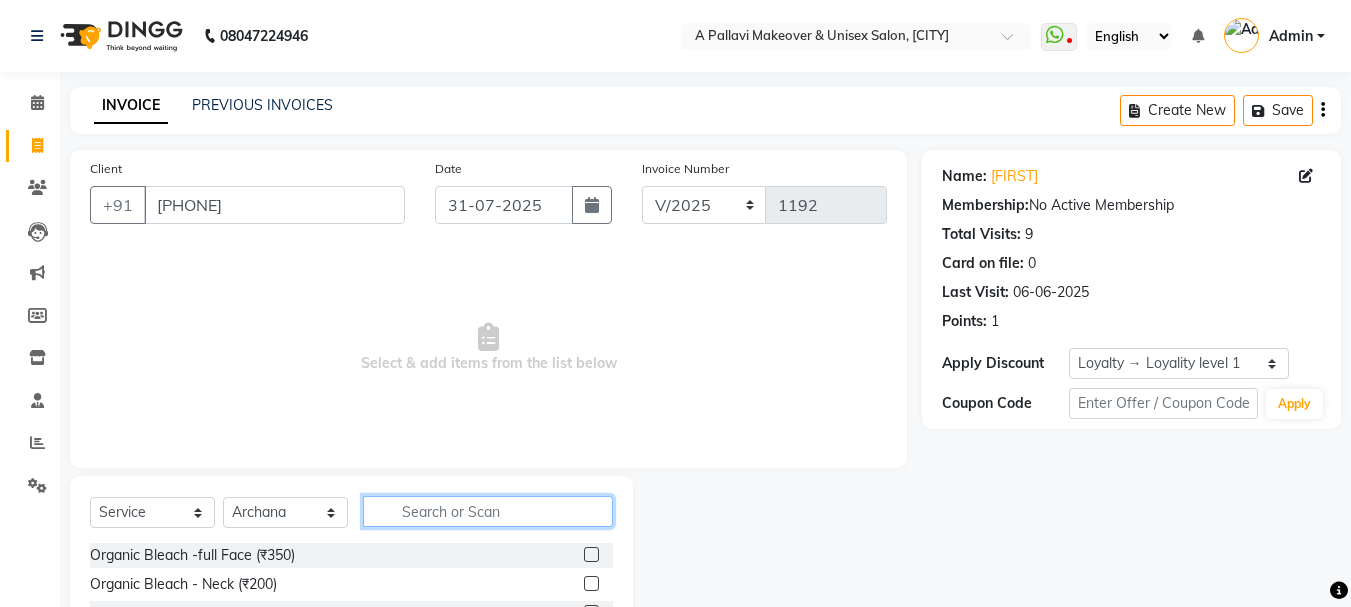 click 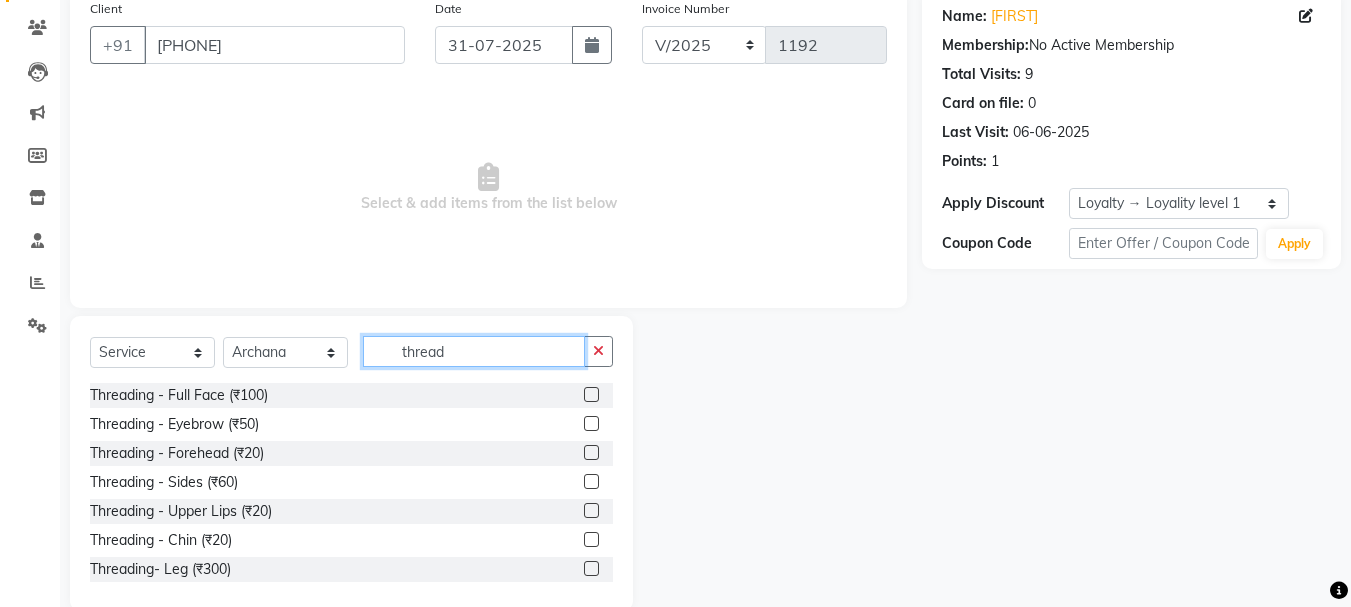 scroll, scrollTop: 194, scrollLeft: 0, axis: vertical 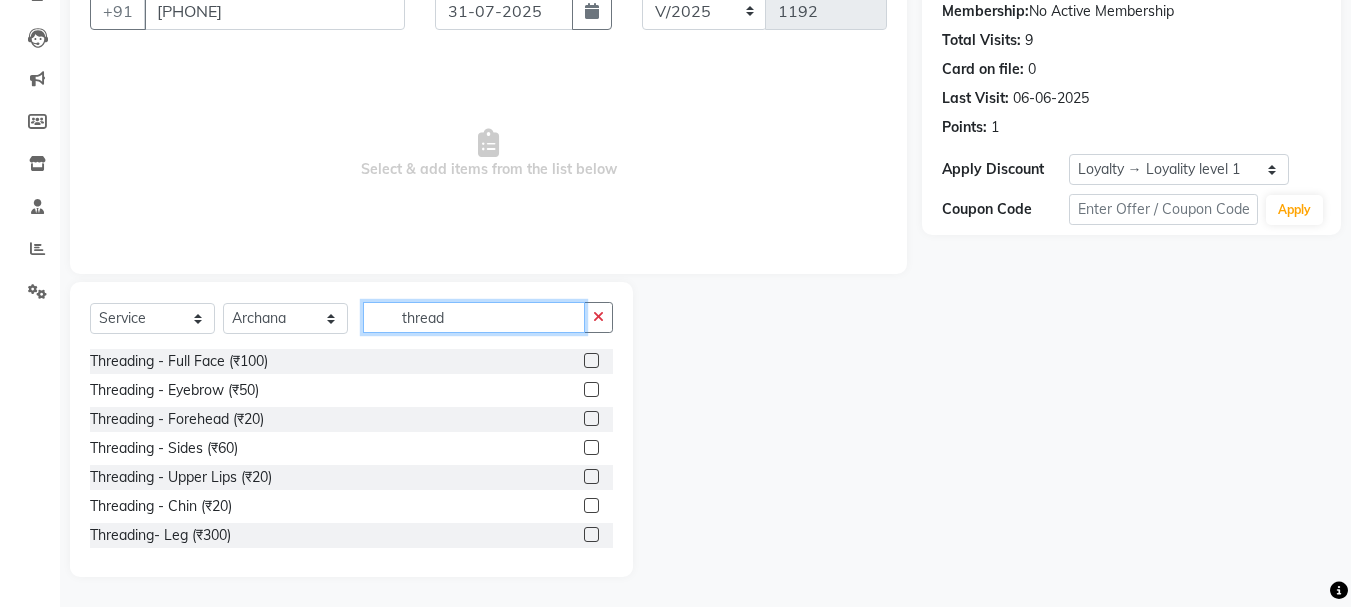 type on "thread" 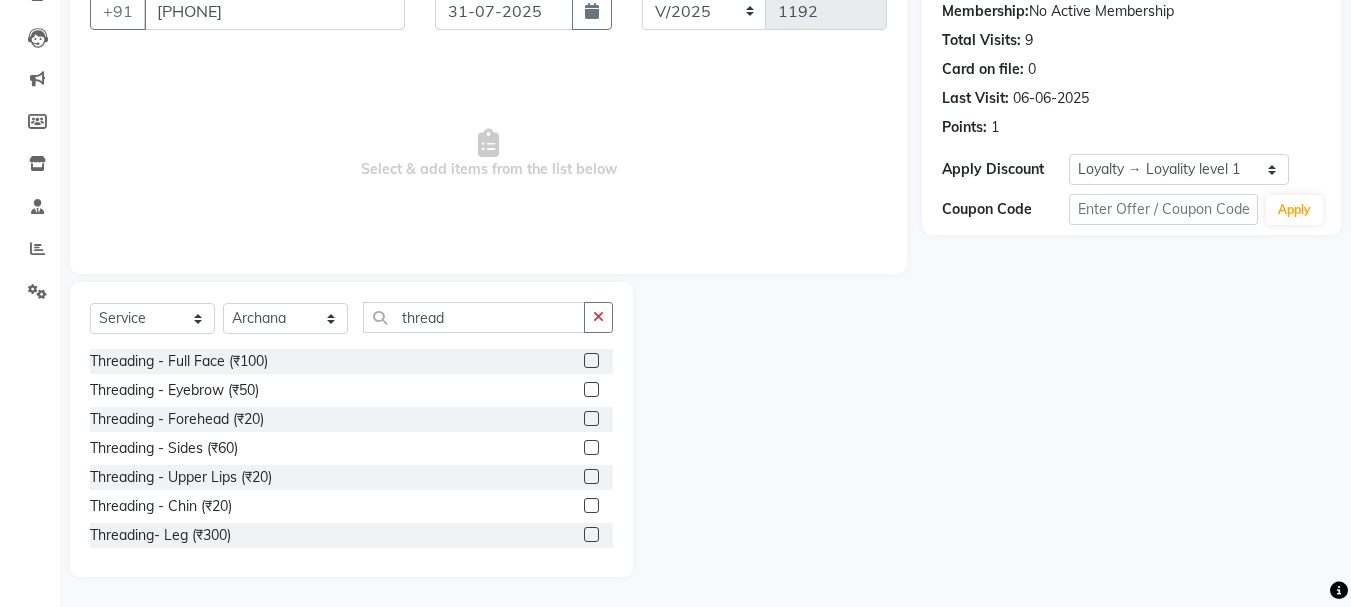 click 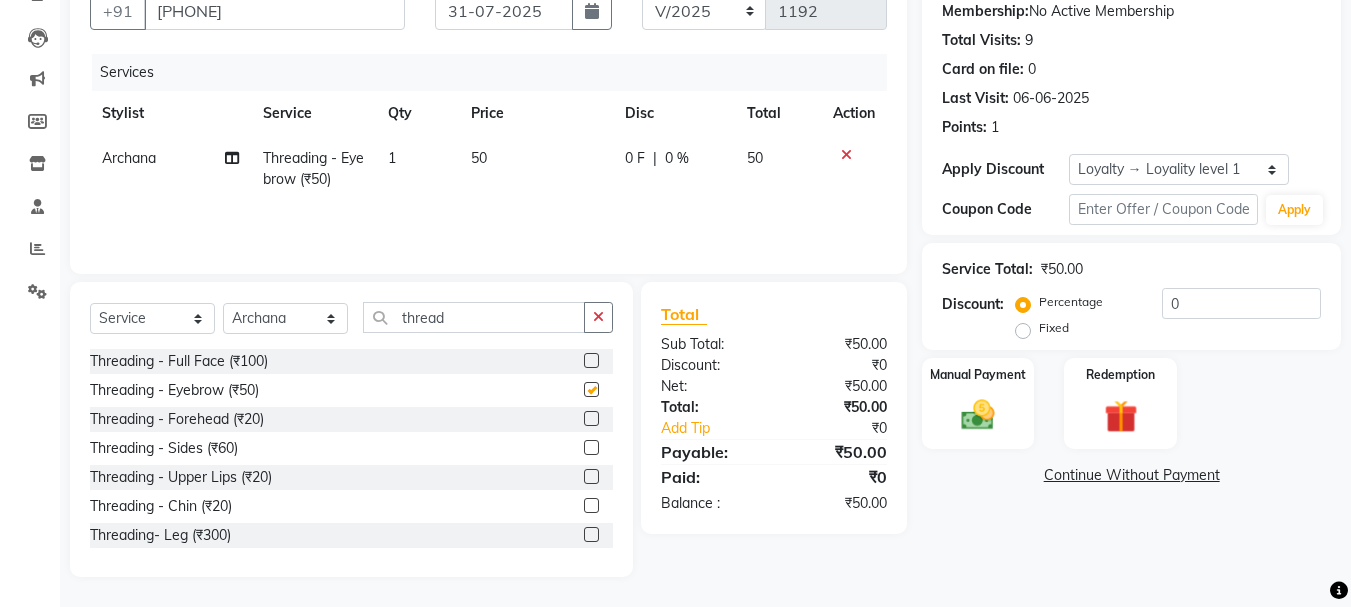 checkbox on "false" 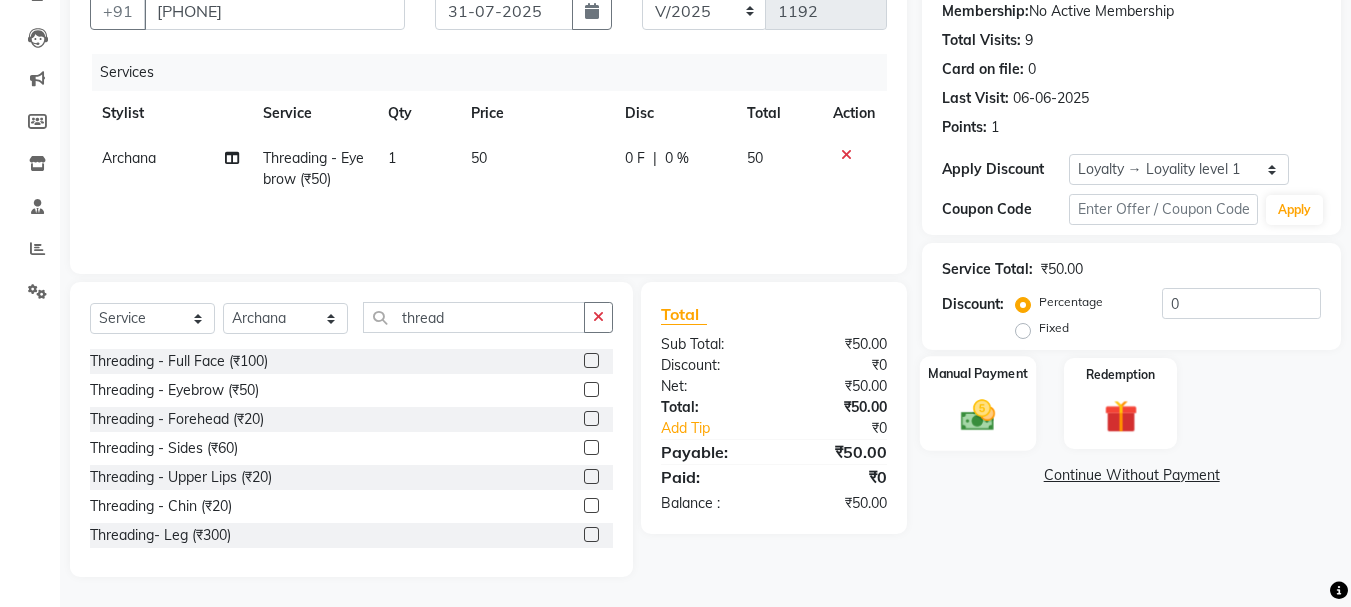 click on "Manual Payment" 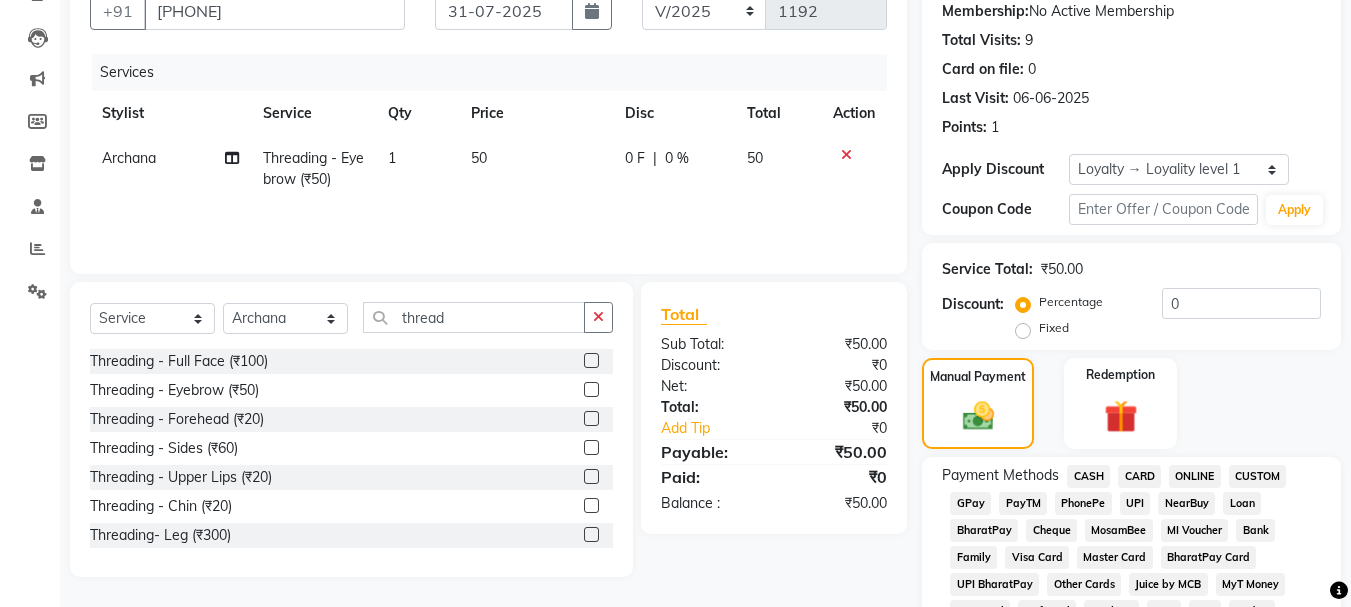 click on "ONLINE" 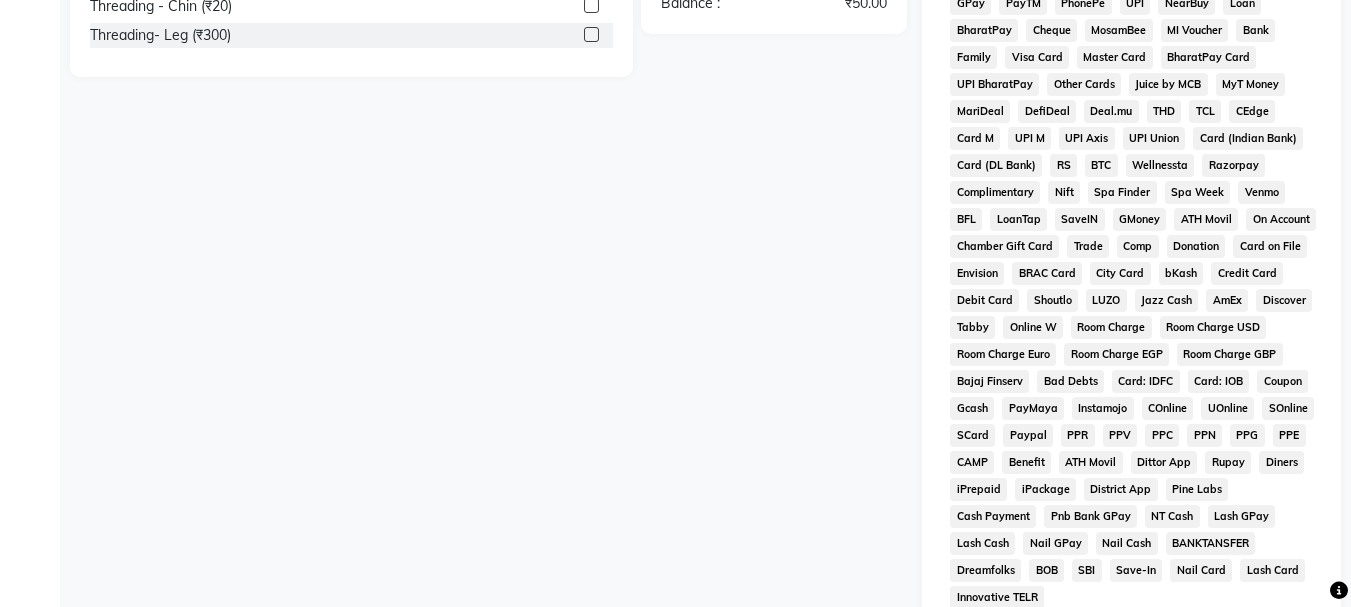 scroll, scrollTop: 934, scrollLeft: 0, axis: vertical 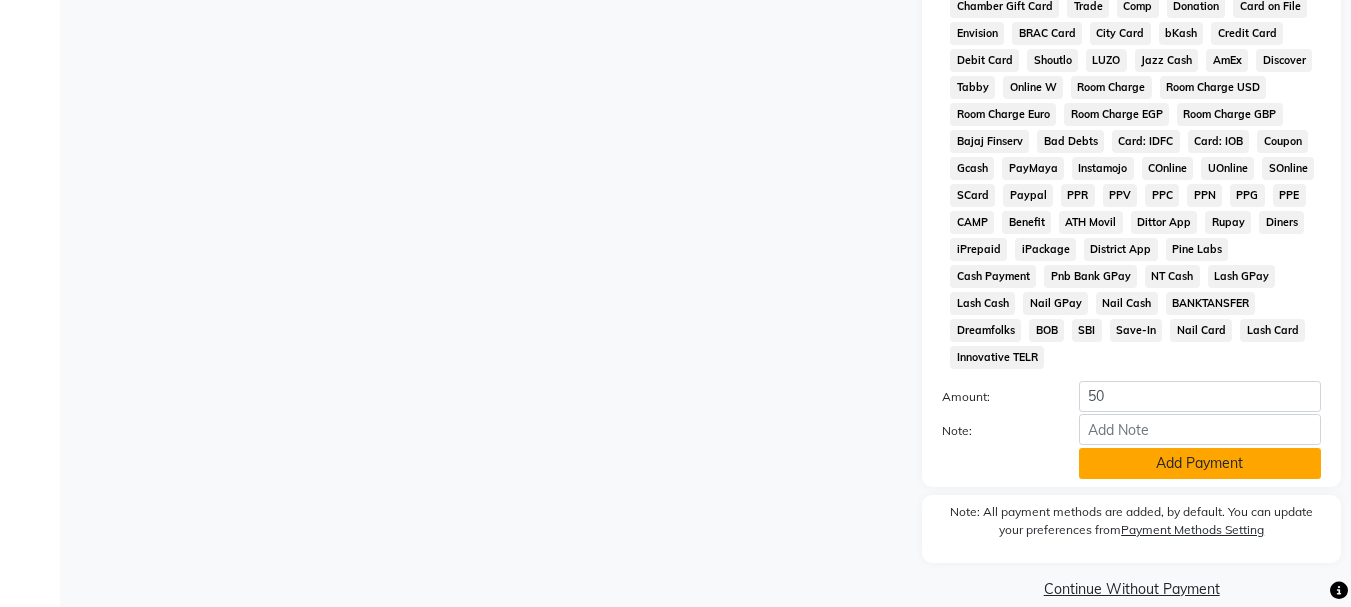 click on "Add Payment" 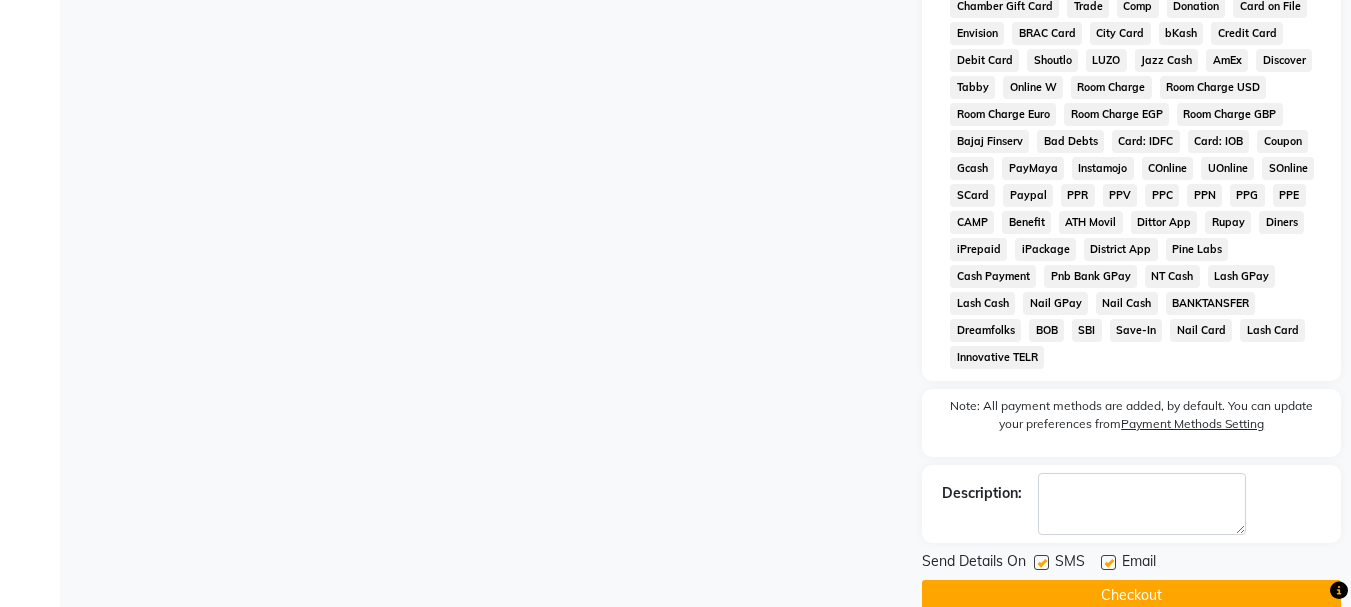 click 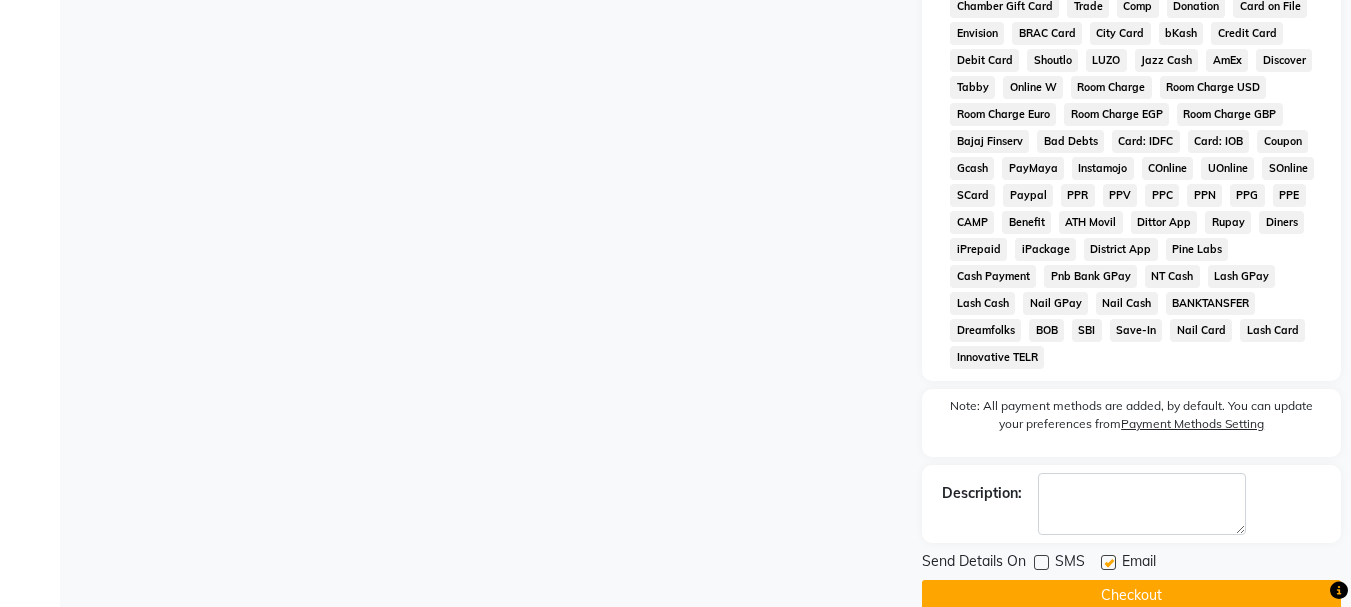 click 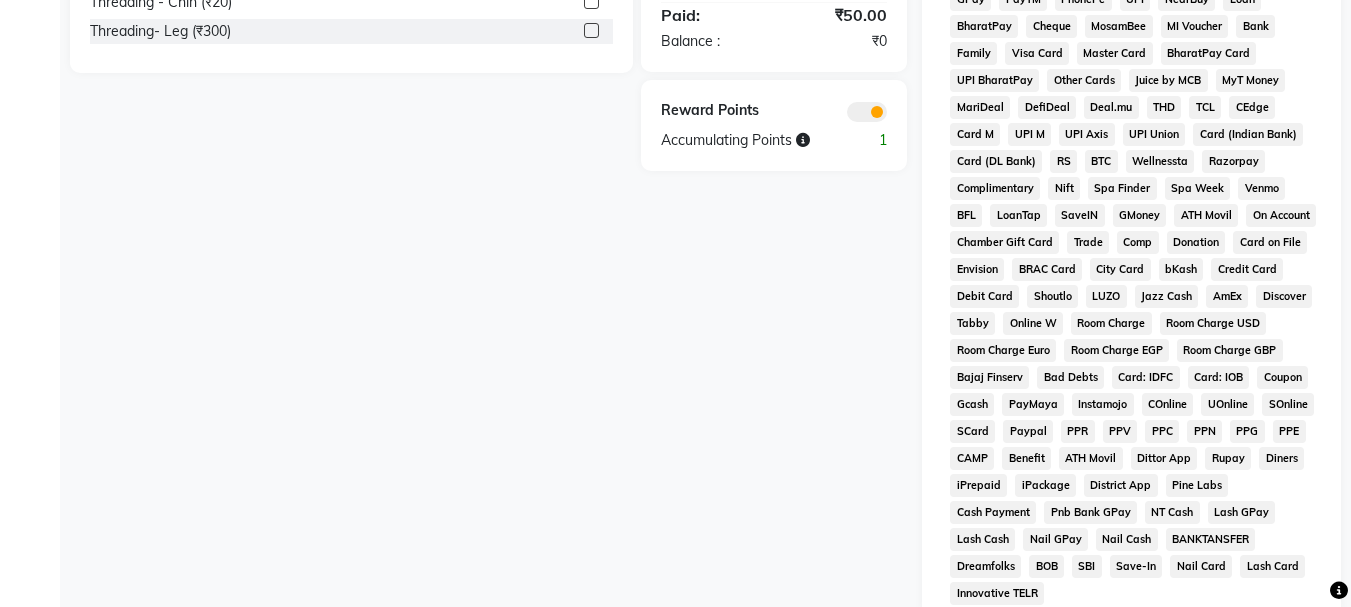 scroll, scrollTop: 941, scrollLeft: 0, axis: vertical 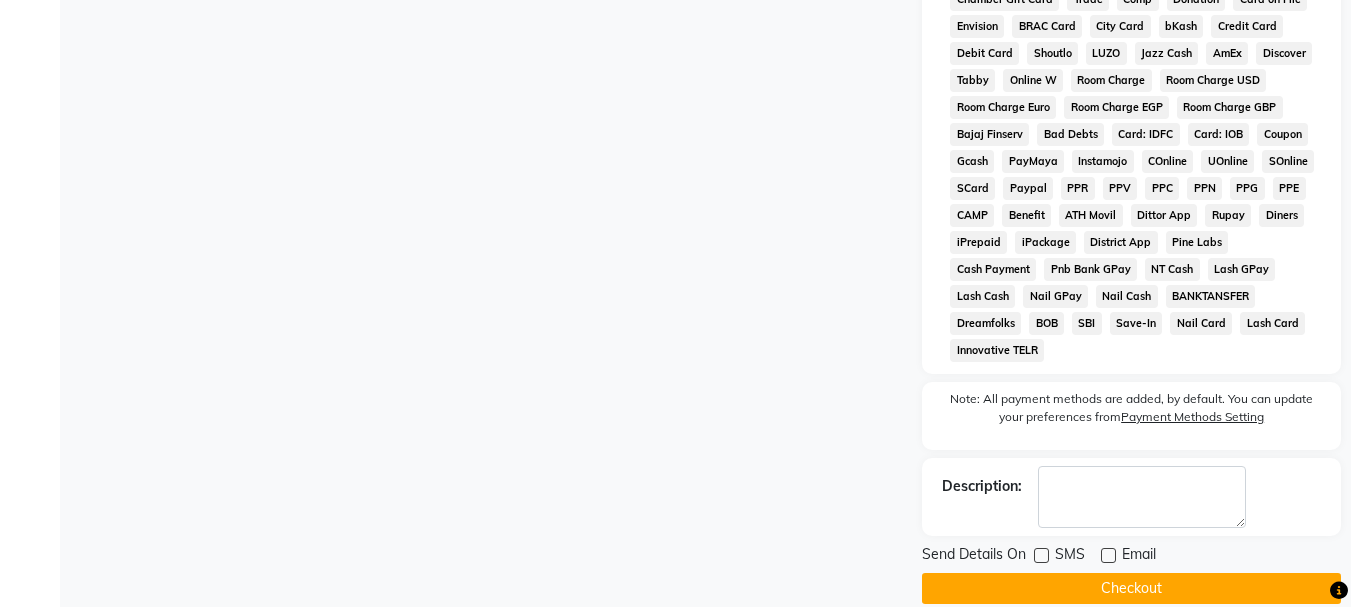 click on "Checkout" 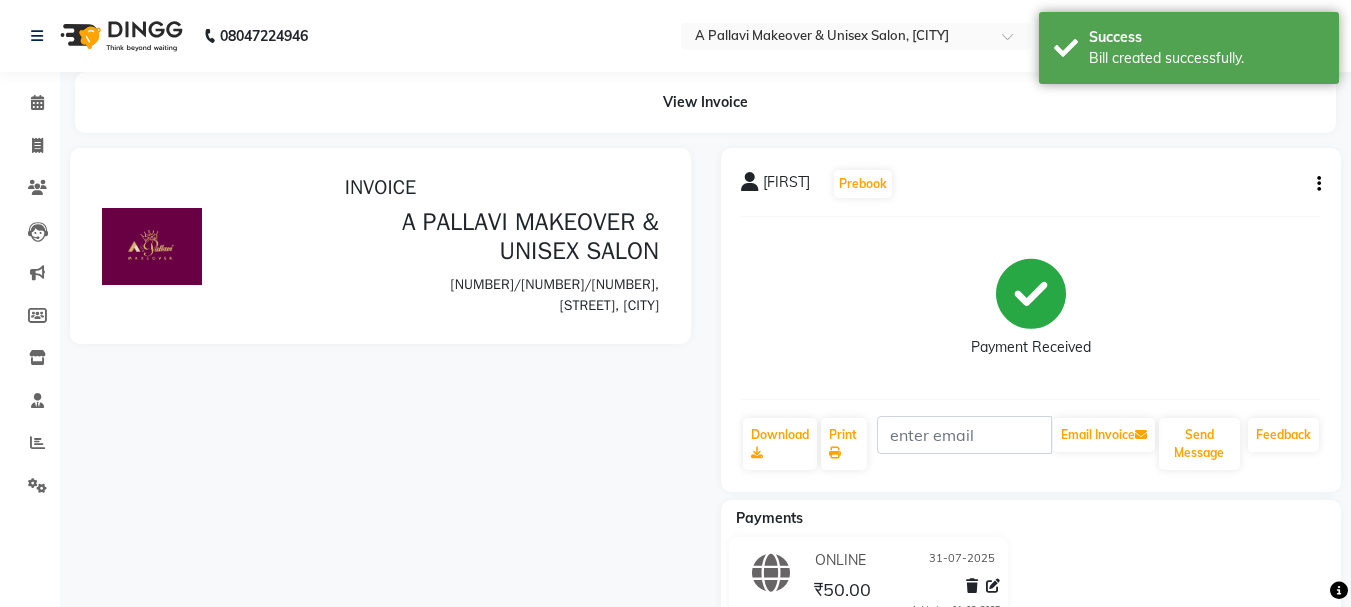 scroll, scrollTop: 0, scrollLeft: 0, axis: both 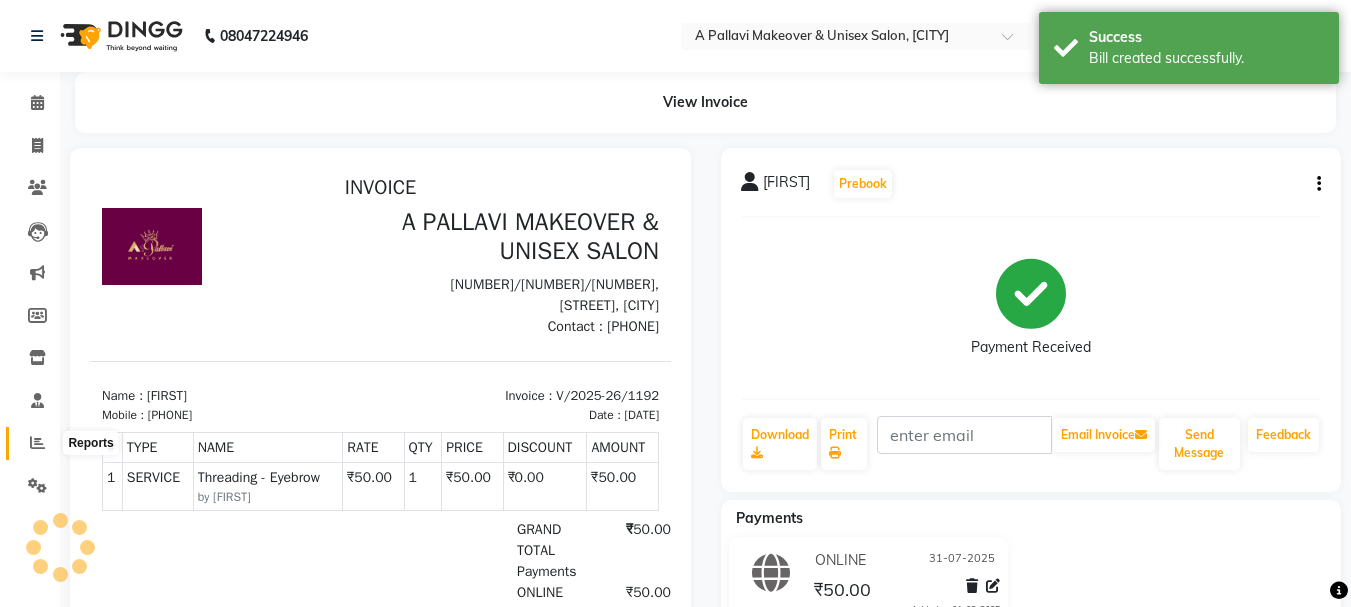 click 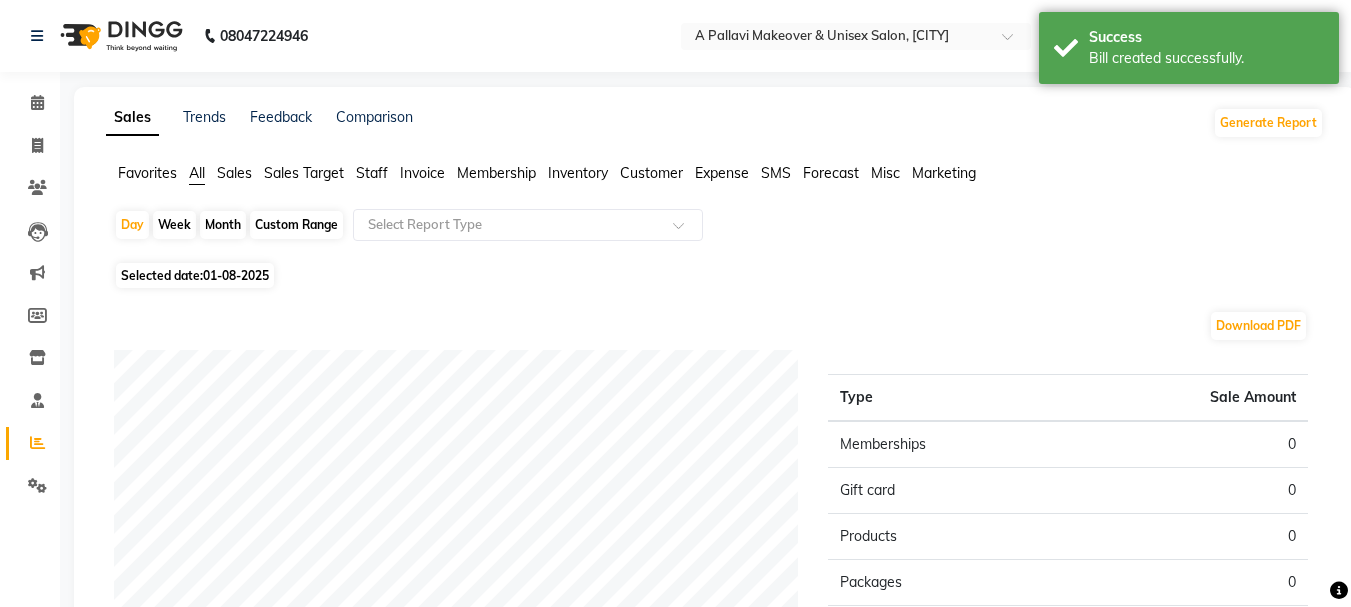 click on "Custom Range" 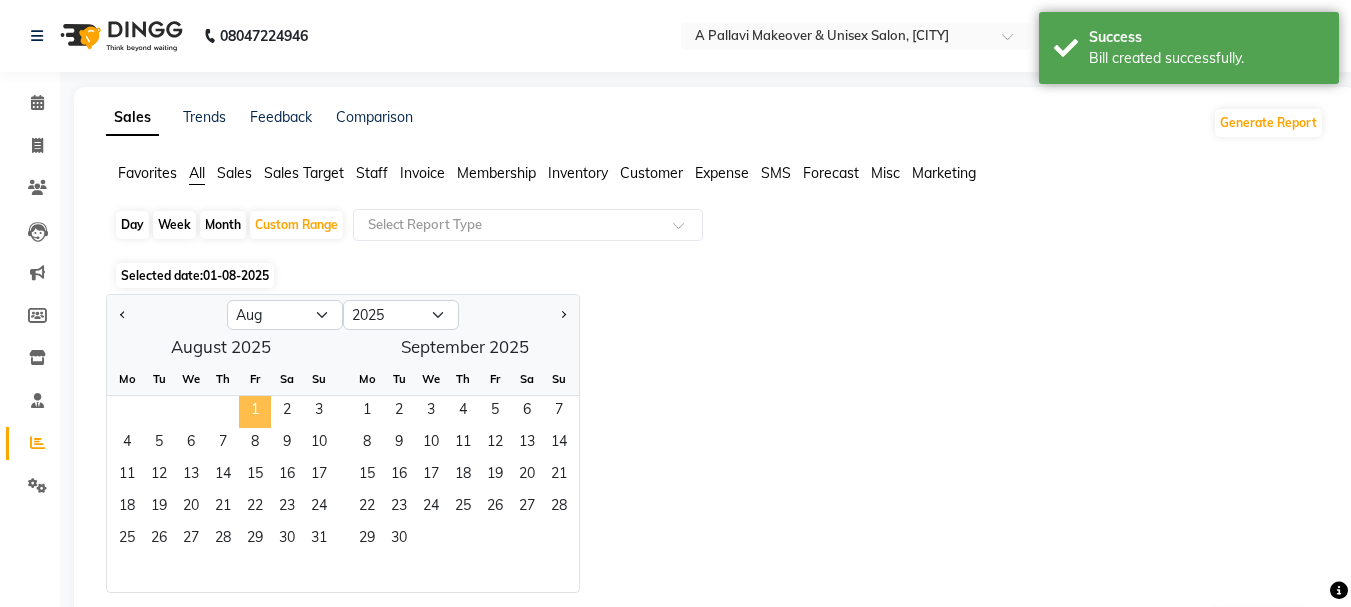 click on "1" 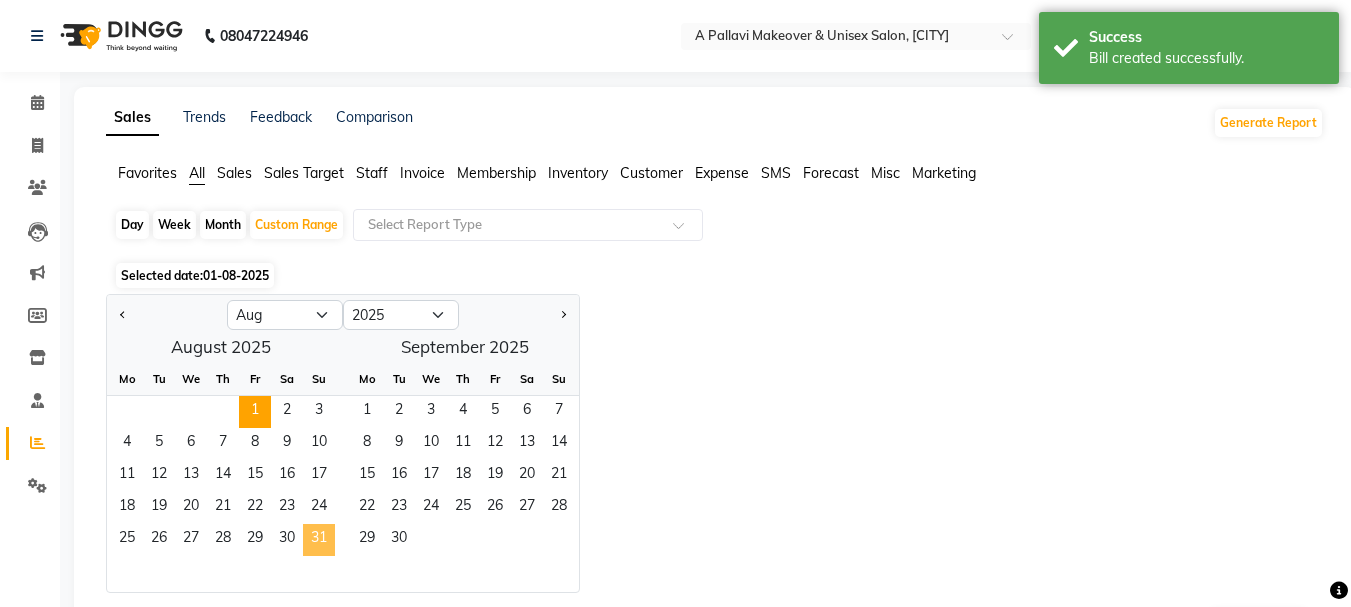 click on "31" 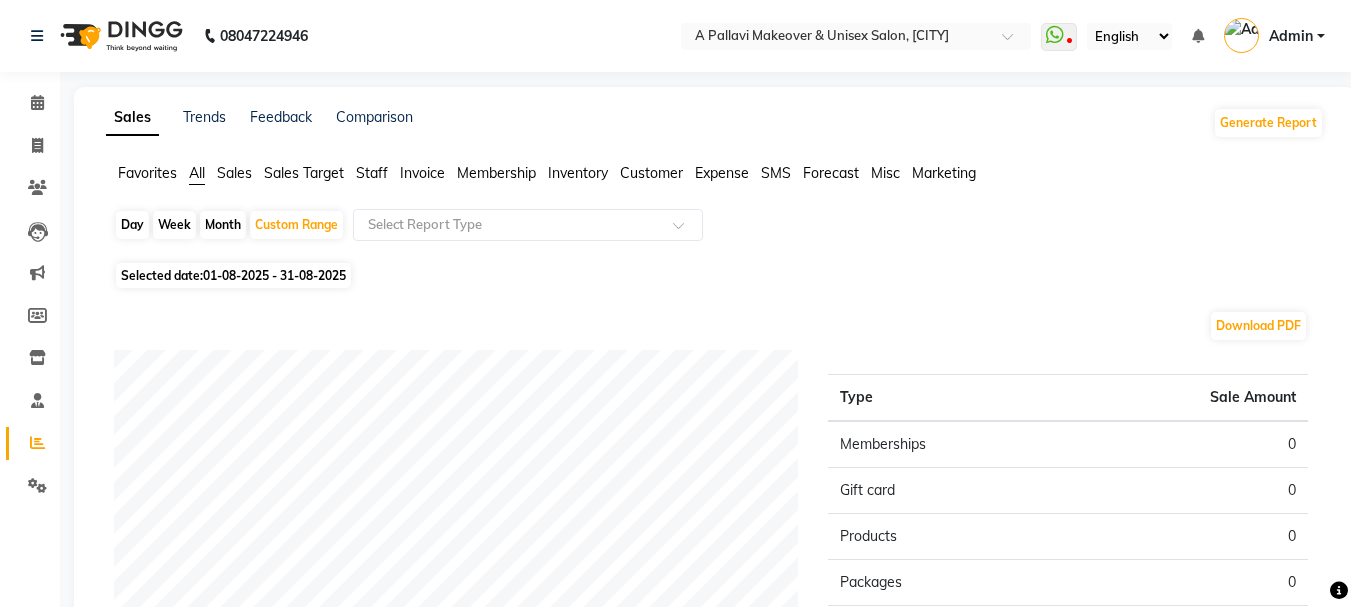 click on "Staff" 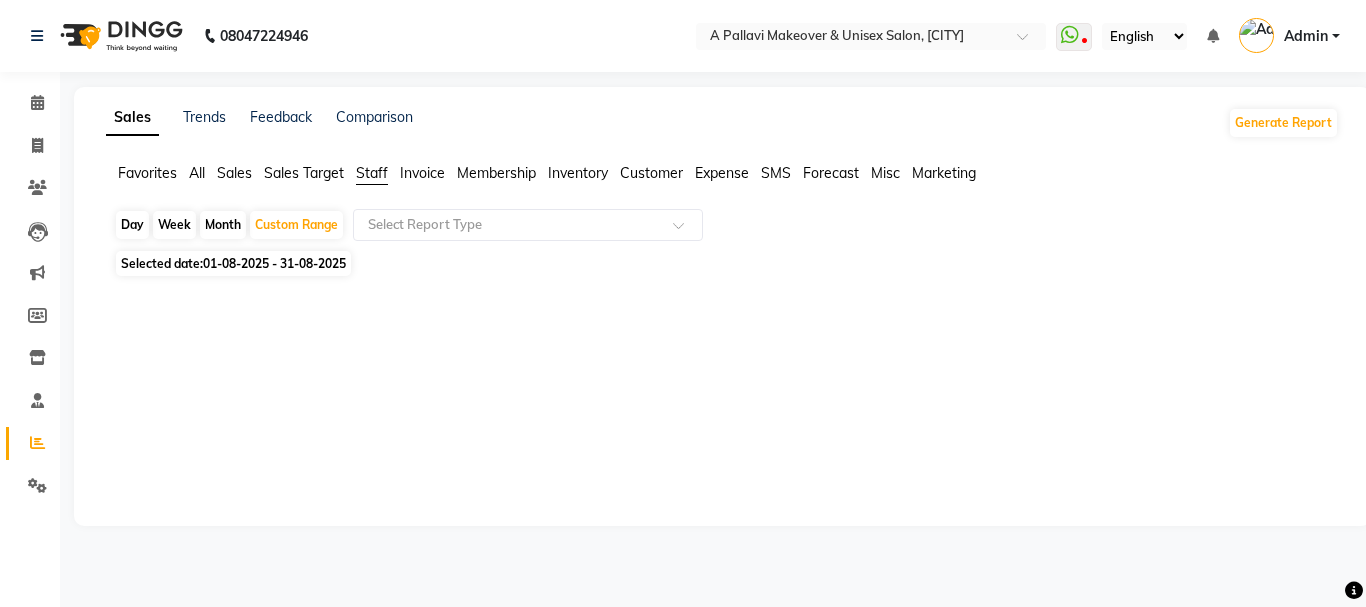 click on "Favorites All Sales Sales Target Staff Invoice Membership Inventory Customer Expense SMS Forecast Misc Marketing" 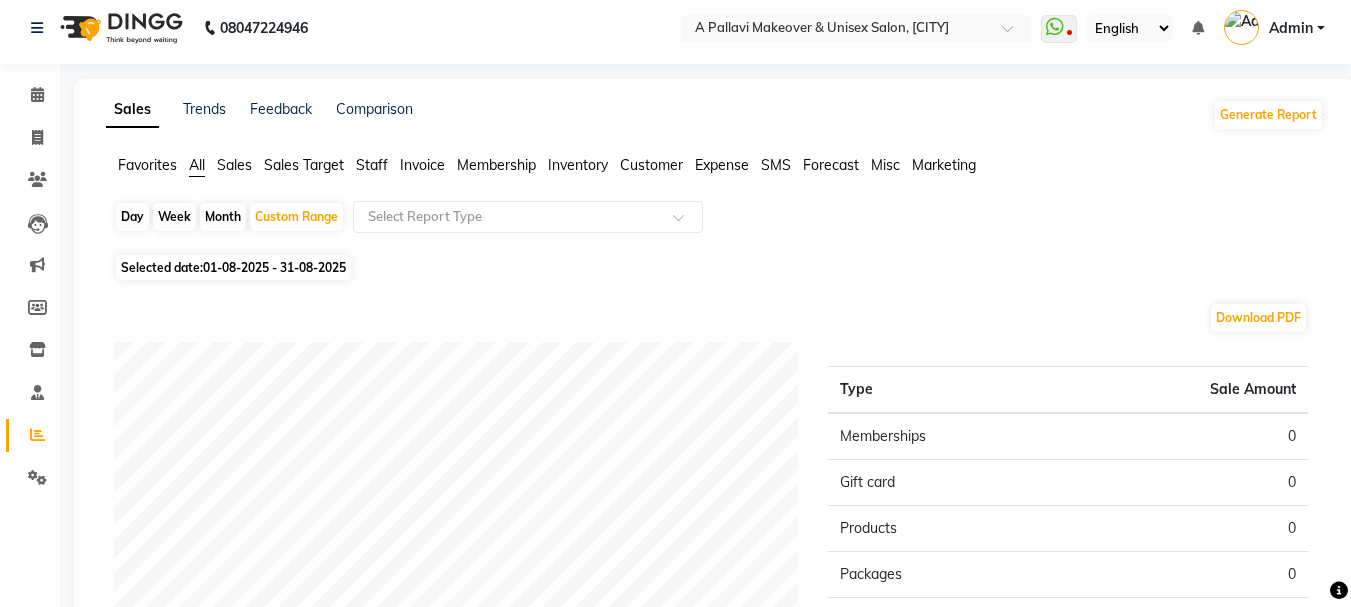 scroll, scrollTop: 0, scrollLeft: 0, axis: both 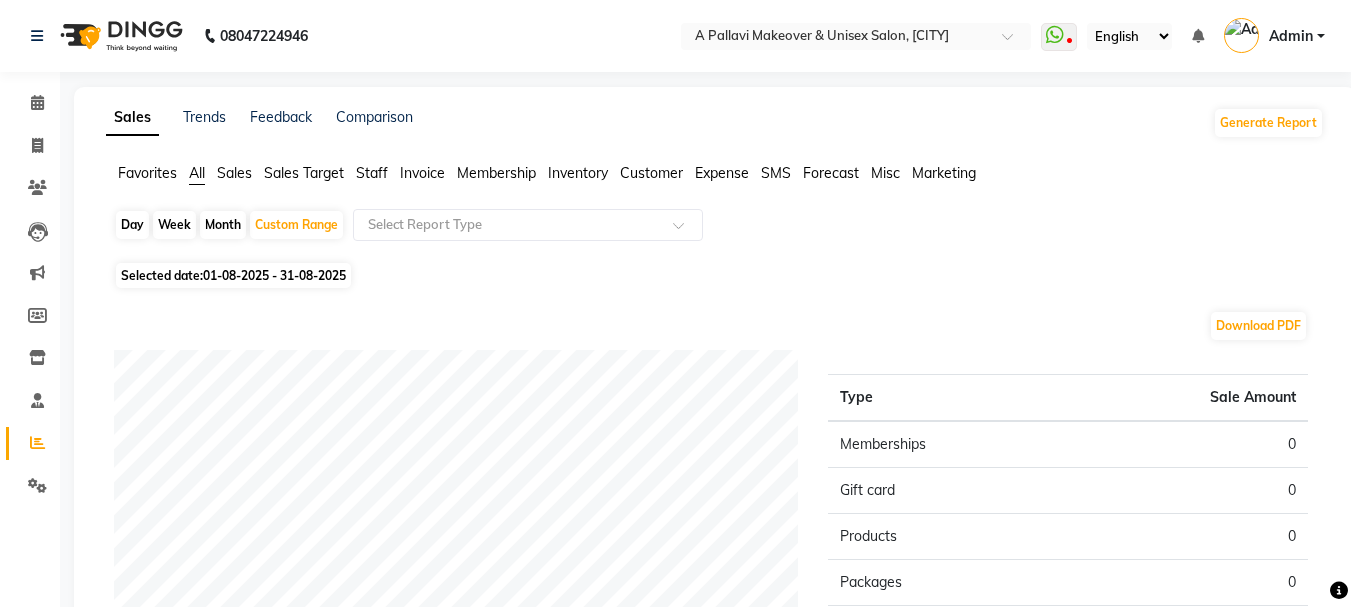 click on "01-08-2025 - 31-08-2025" 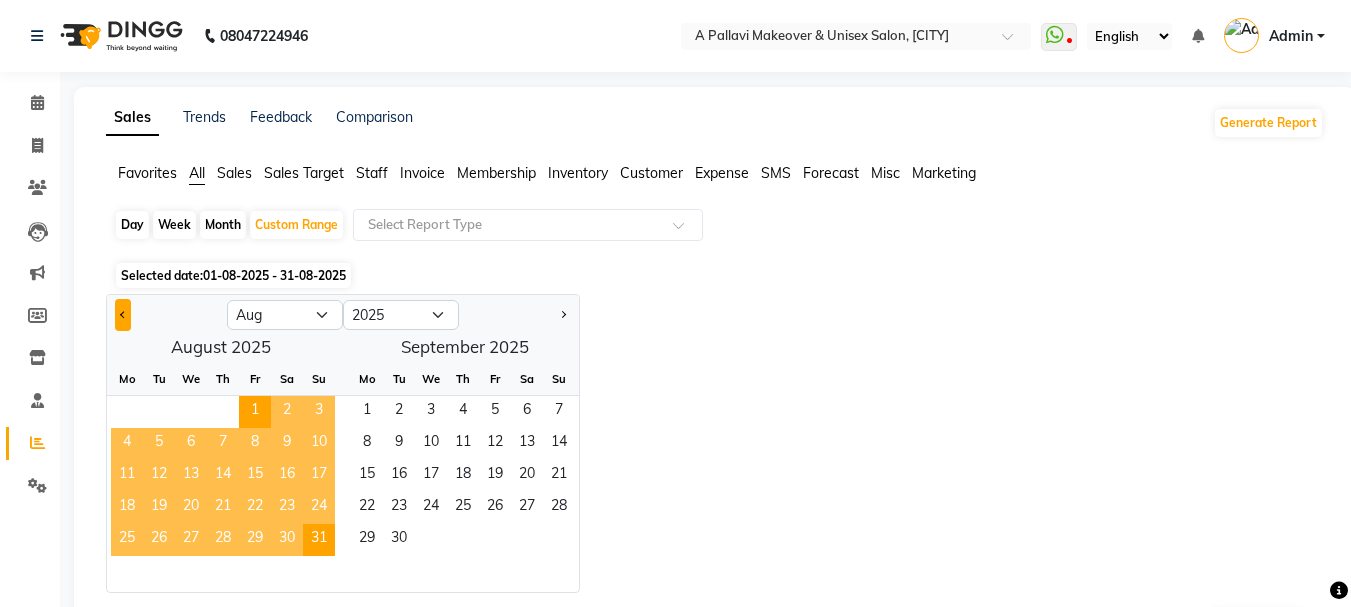 click 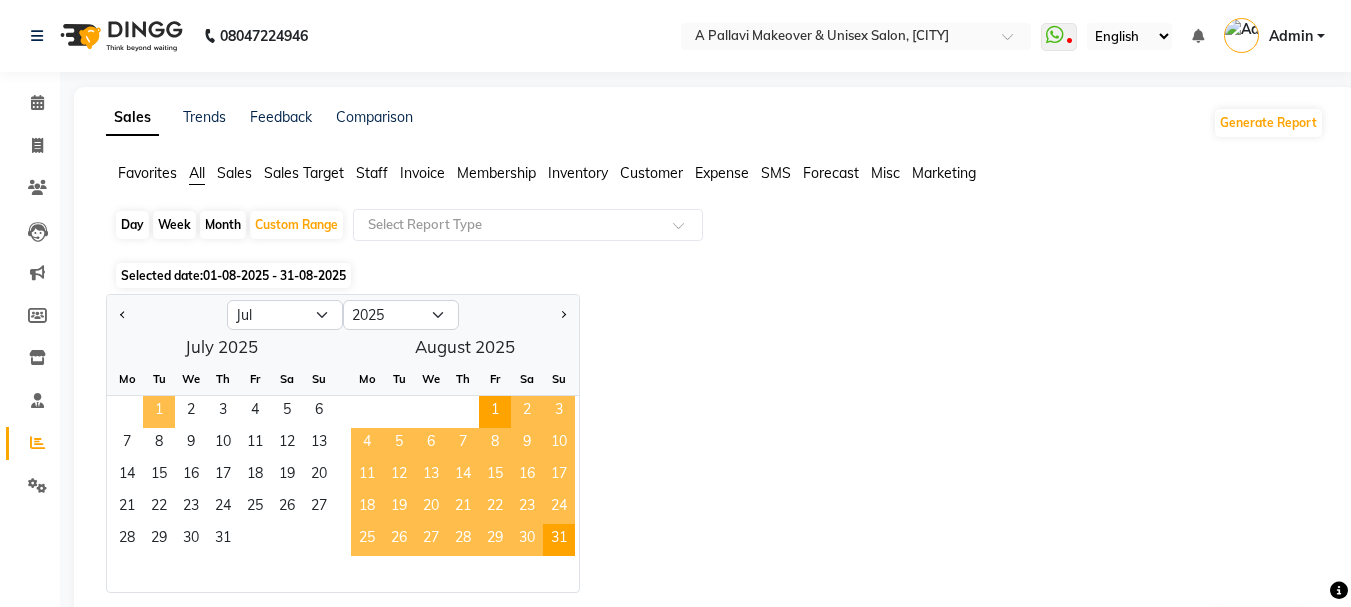 click on "1" 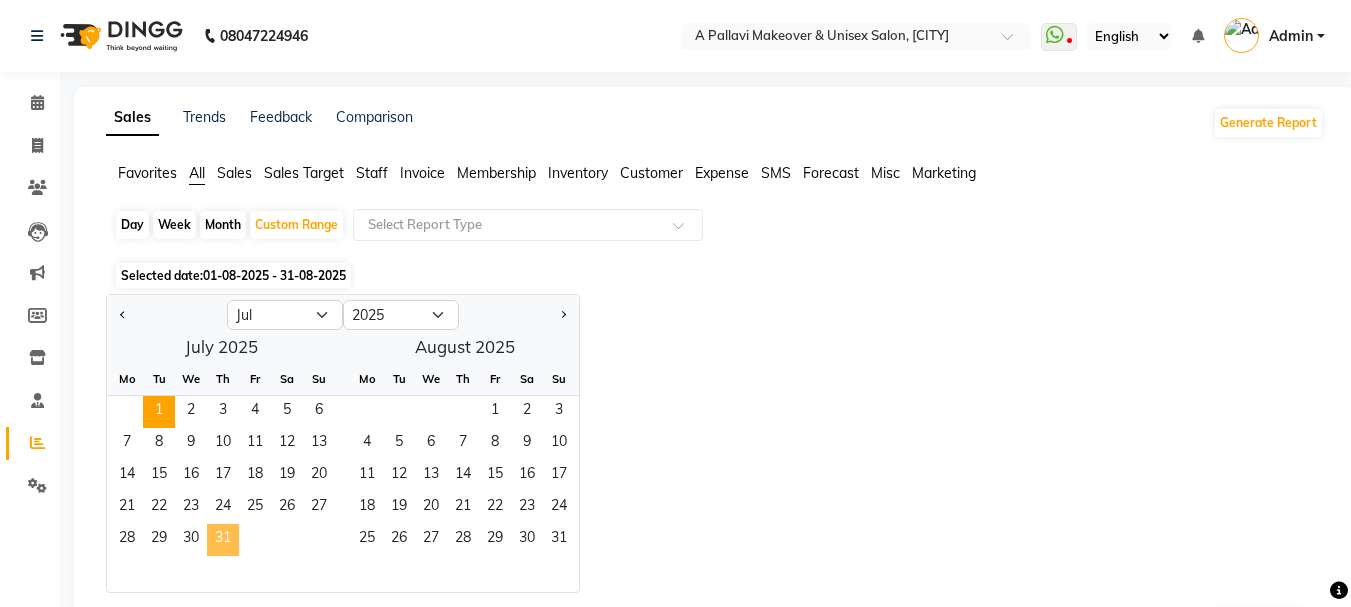 click on "31" 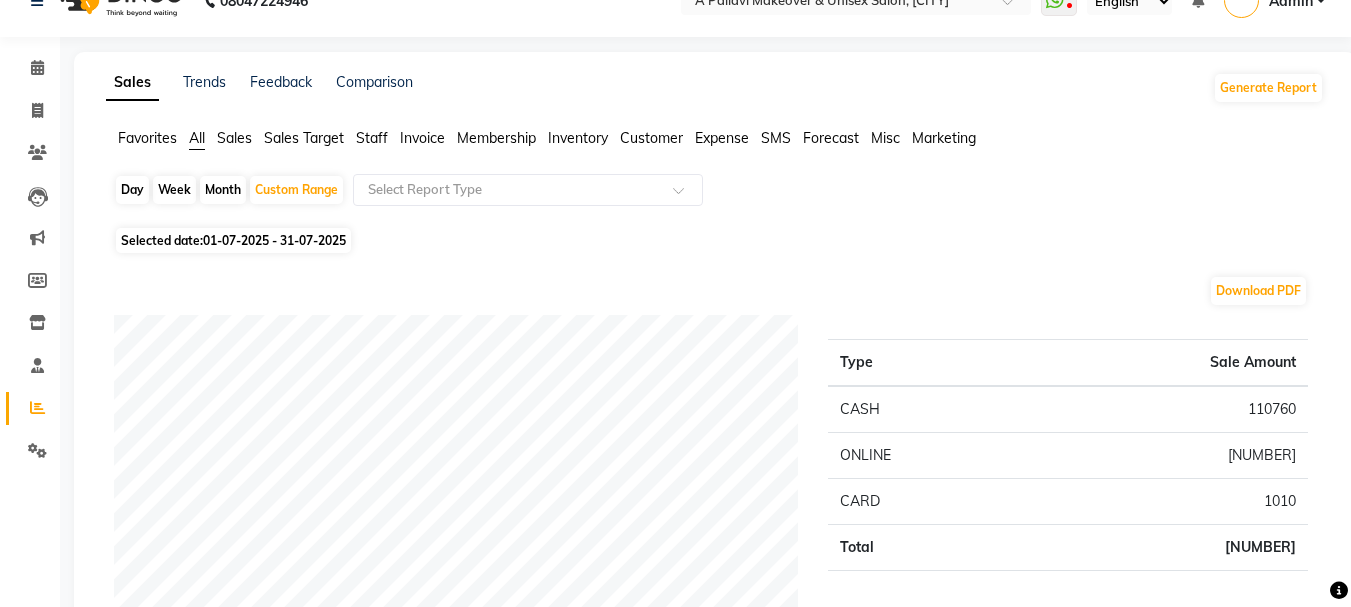 scroll, scrollTop: 0, scrollLeft: 0, axis: both 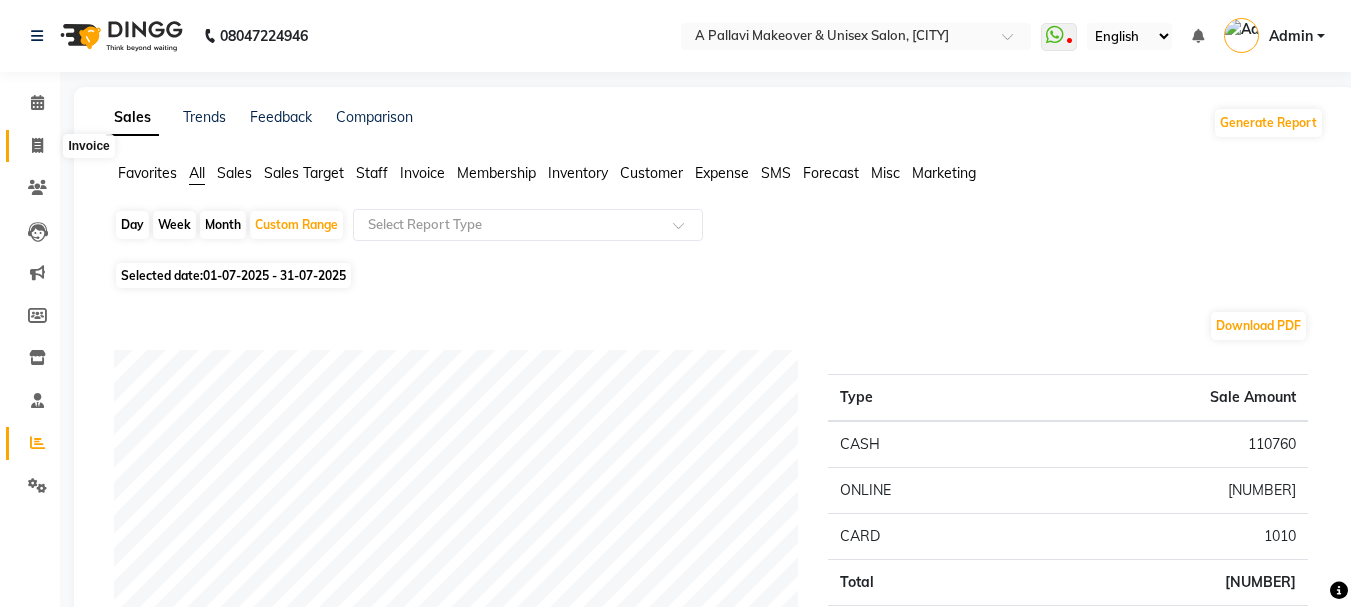 click 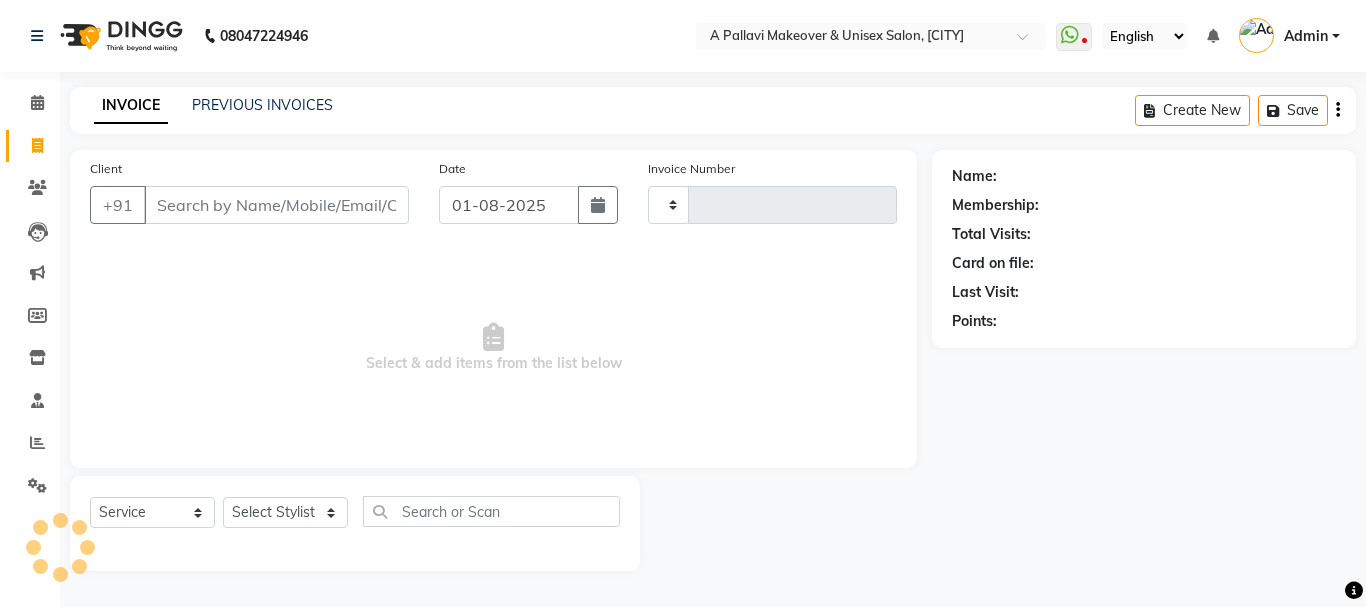 type on "1193" 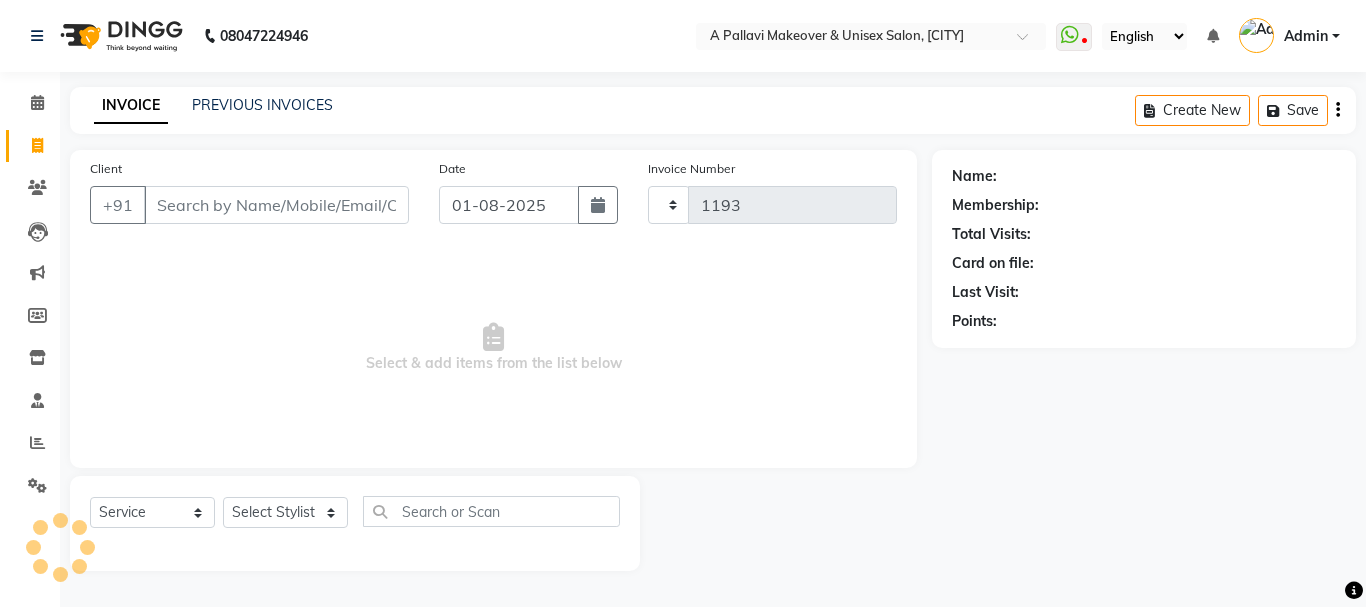 select on "3573" 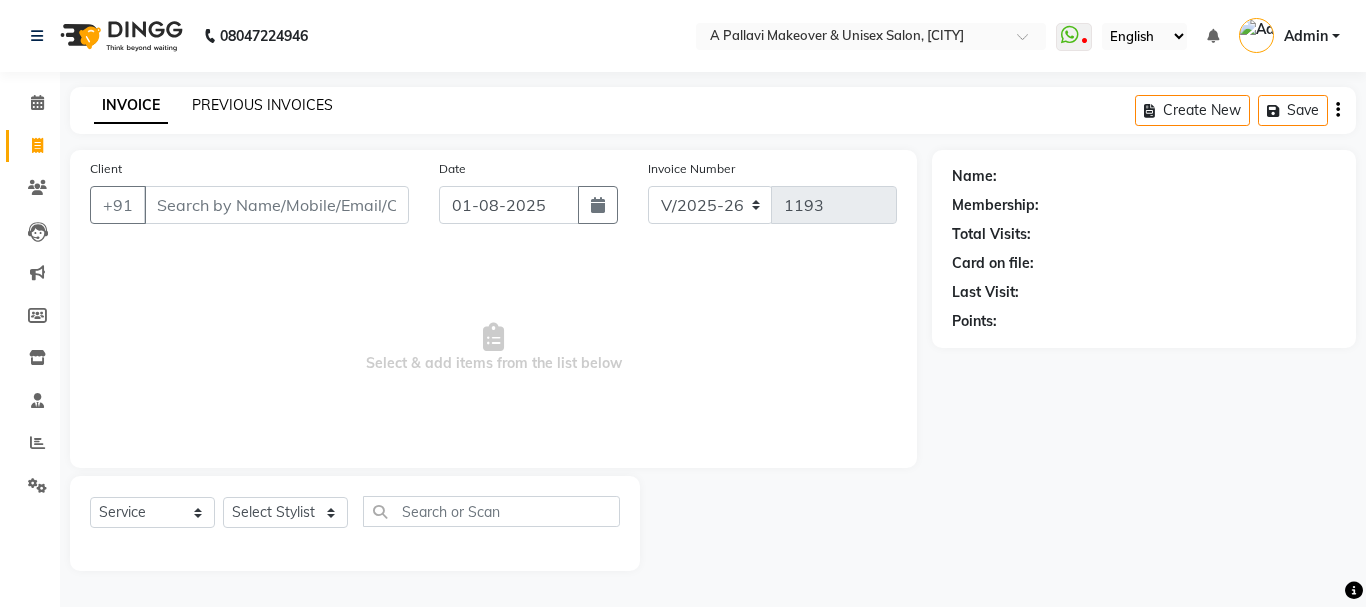 click on "PREVIOUS INVOICES" 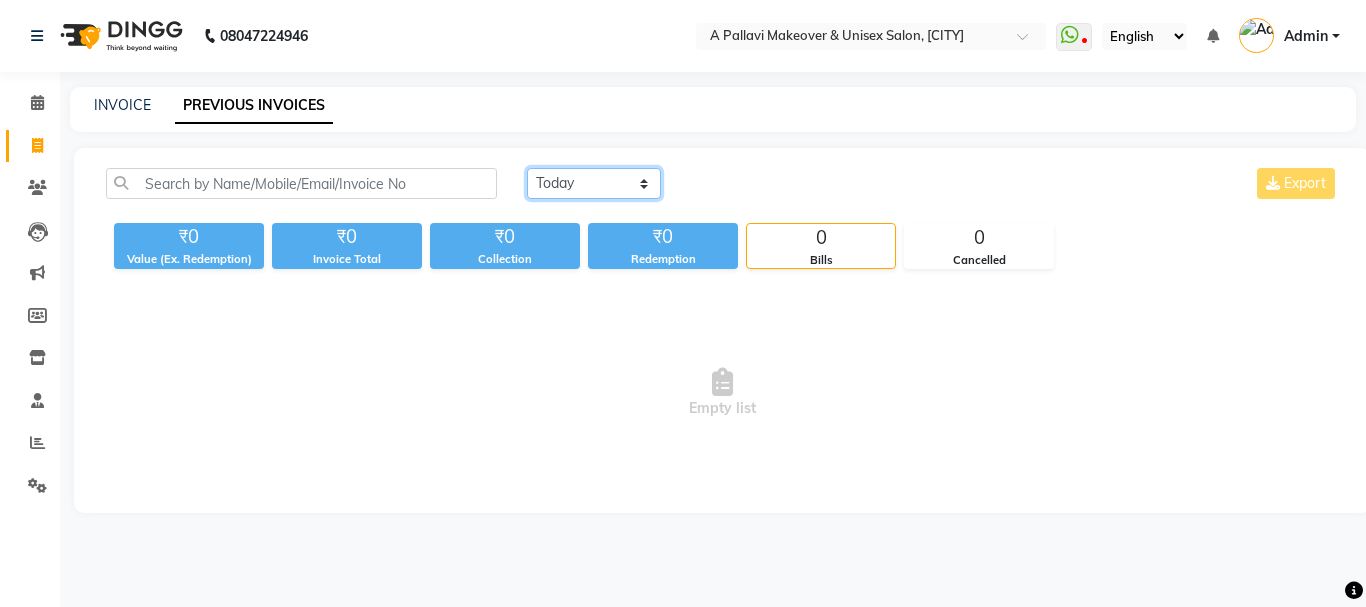 drag, startPoint x: 578, startPoint y: 177, endPoint x: 577, endPoint y: 191, distance: 14.035668 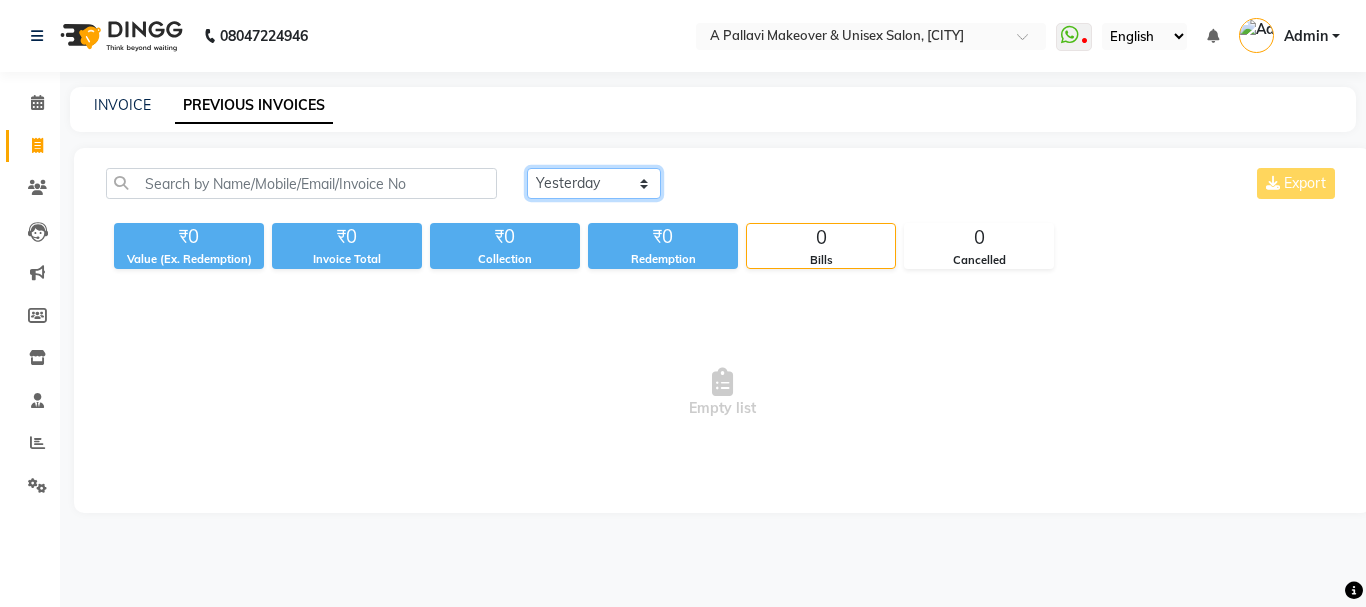 click on "Today Yesterday Custom Range" 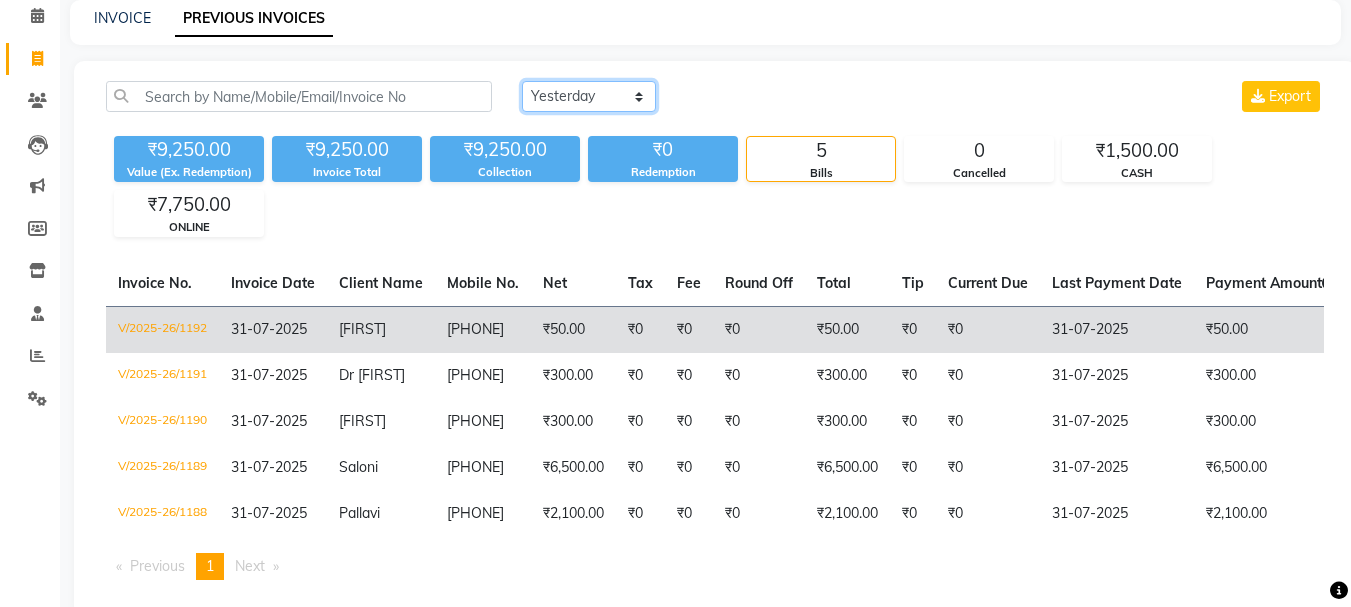 scroll, scrollTop: 41, scrollLeft: 0, axis: vertical 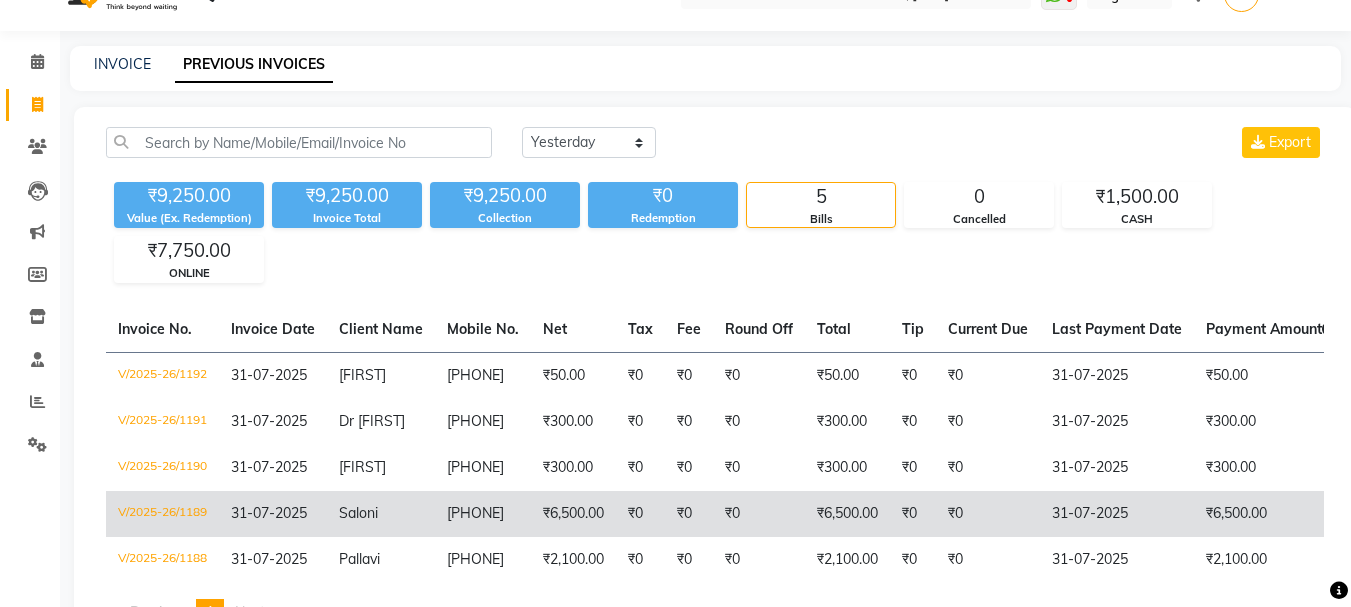 click on "₹0" 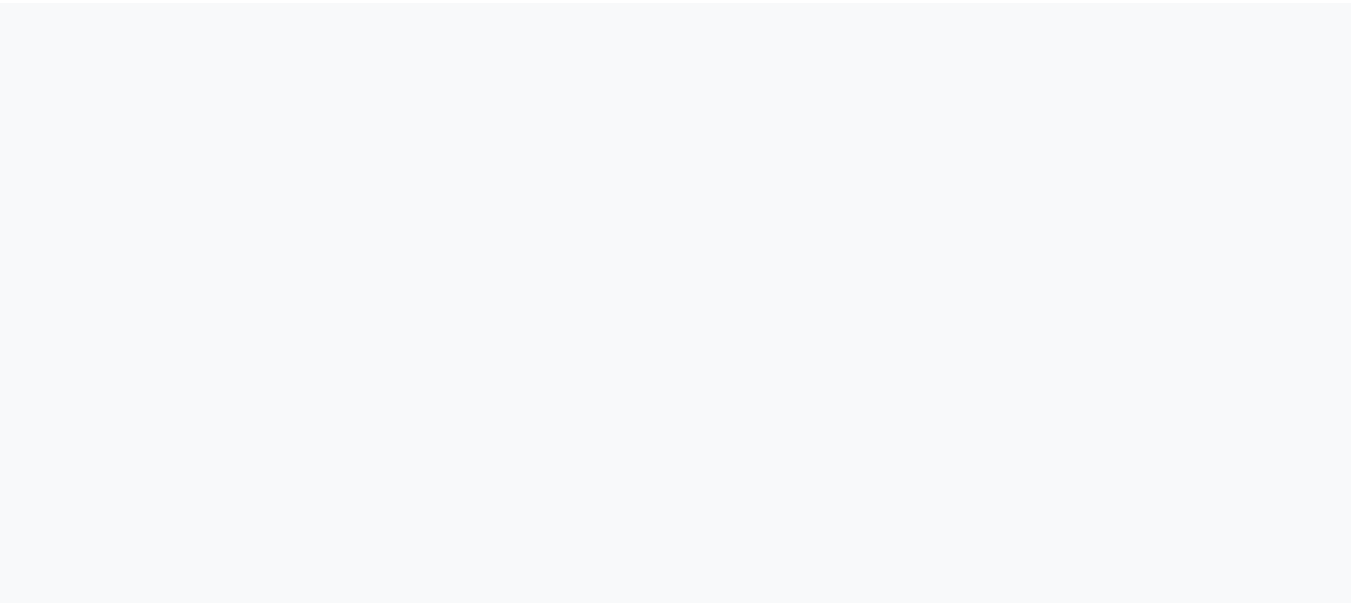 scroll, scrollTop: 0, scrollLeft: 0, axis: both 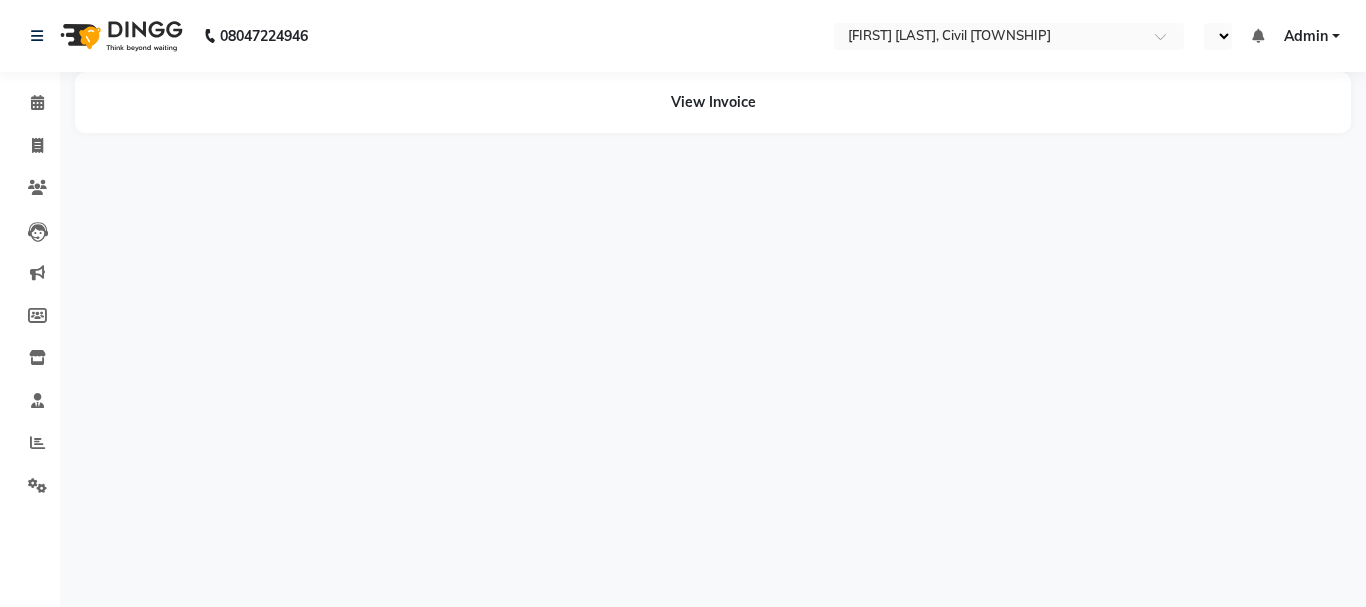 select on "en" 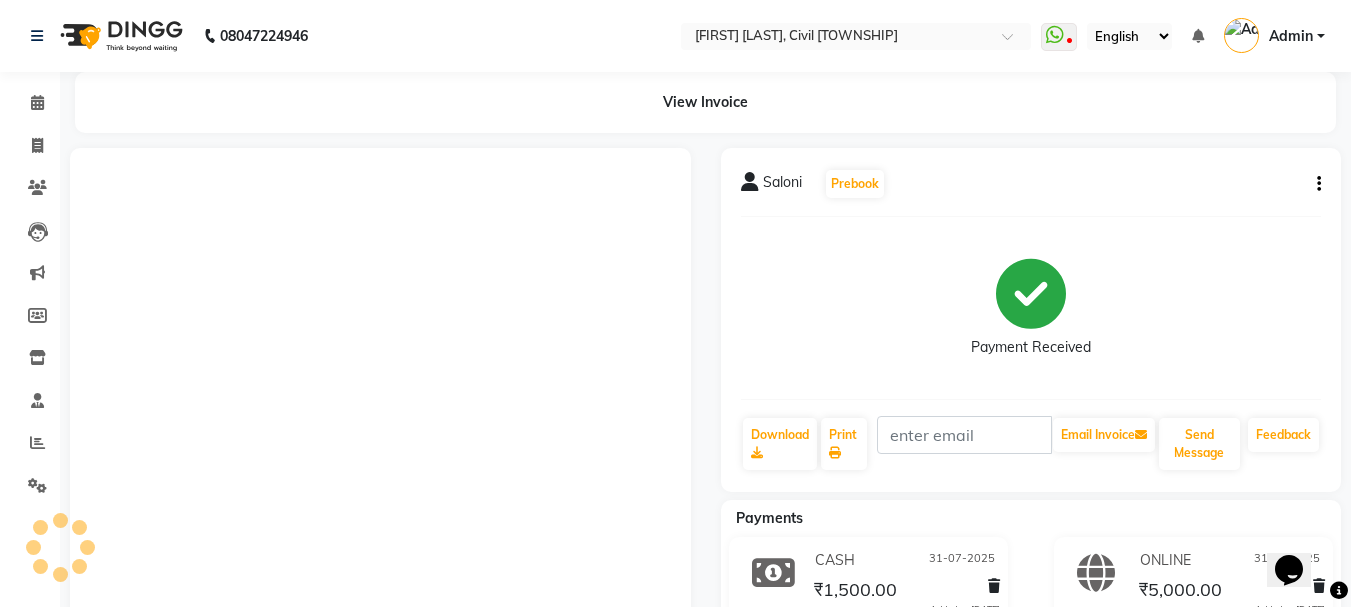 scroll, scrollTop: 0, scrollLeft: 0, axis: both 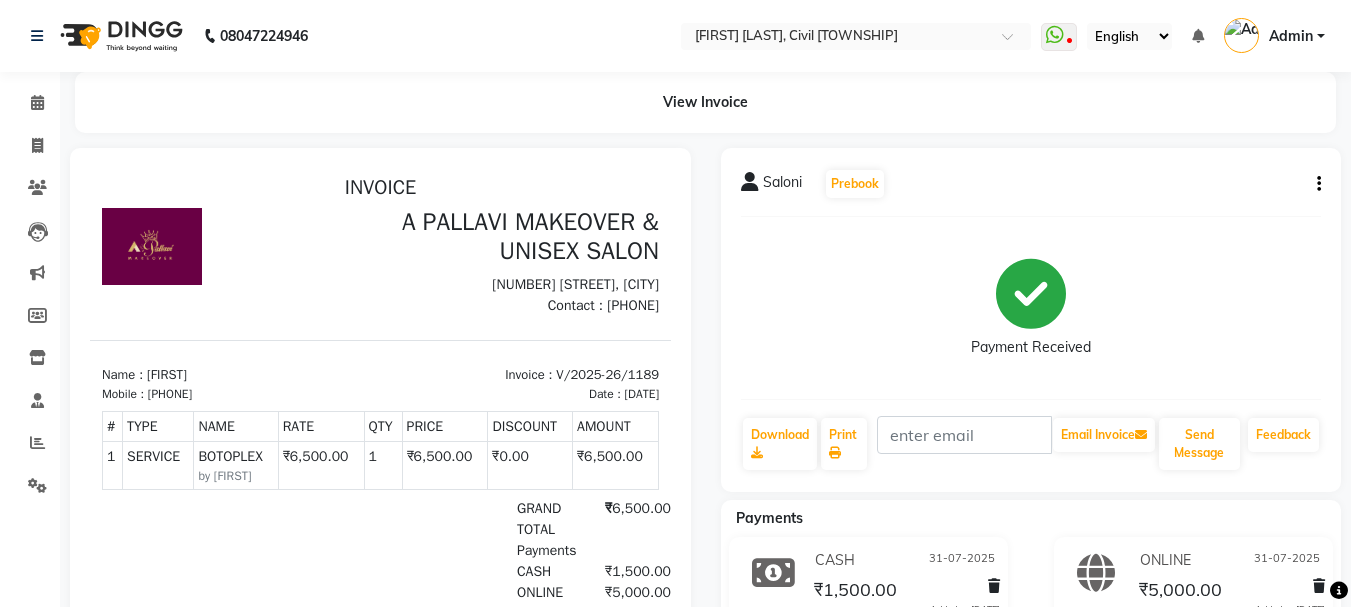 click 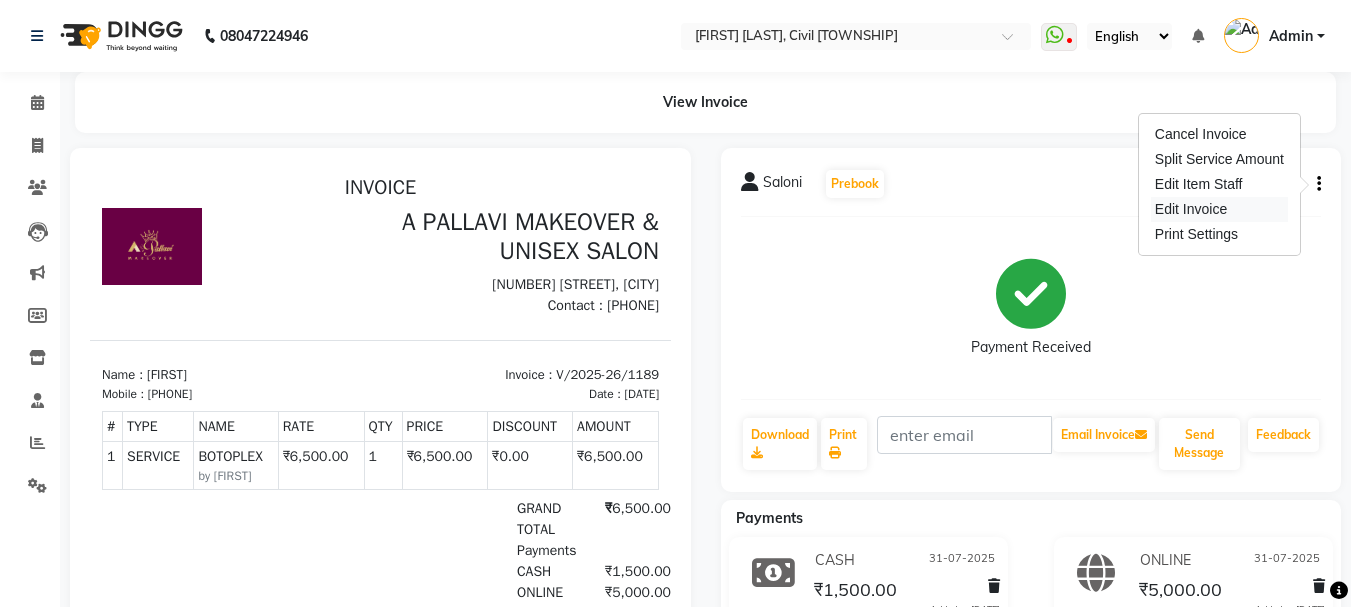 click on "Edit Invoice" at bounding box center [1219, 209] 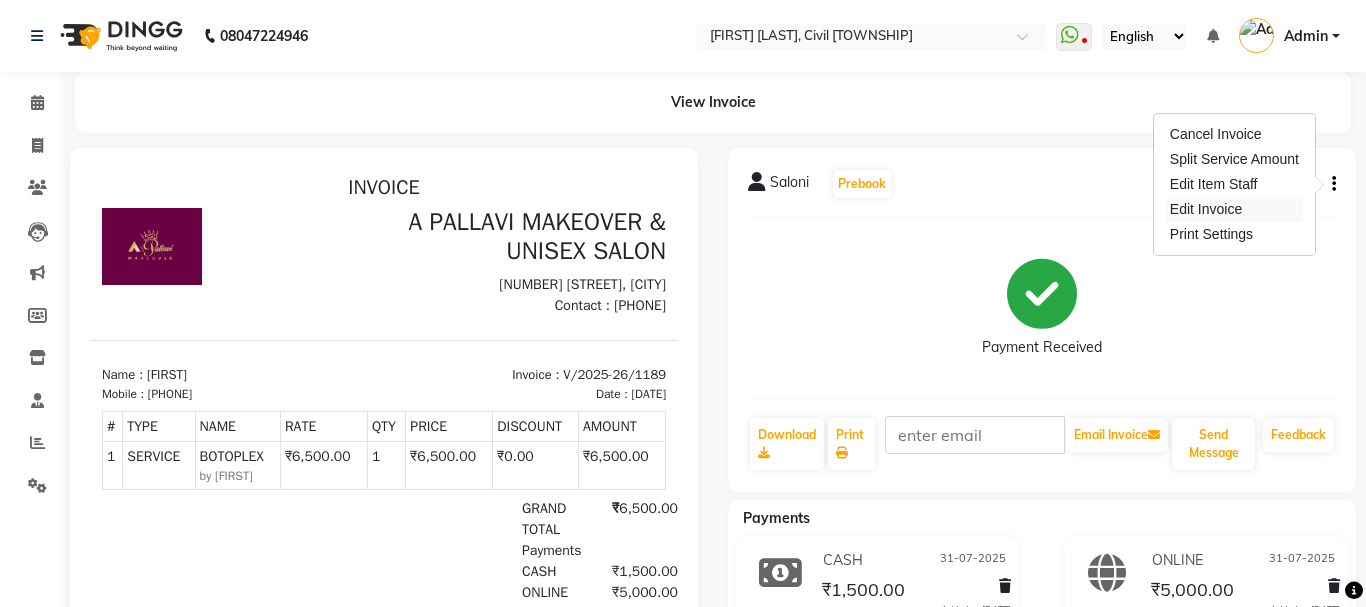 select on "service" 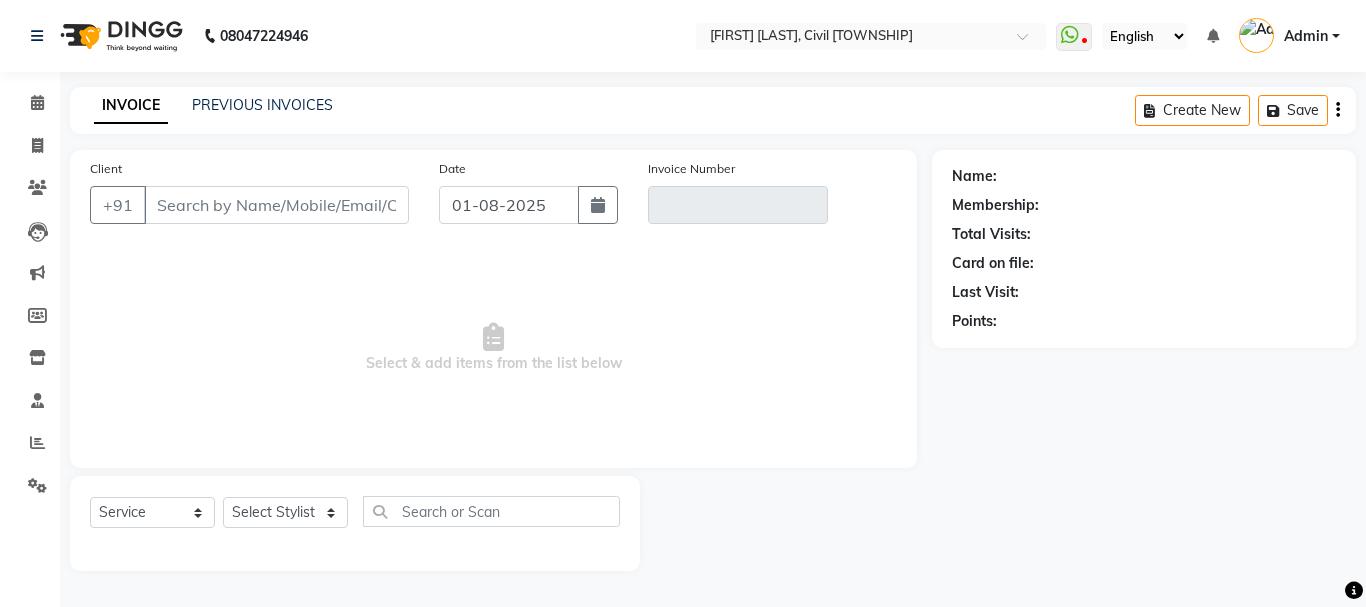 type on "[PHONE]" 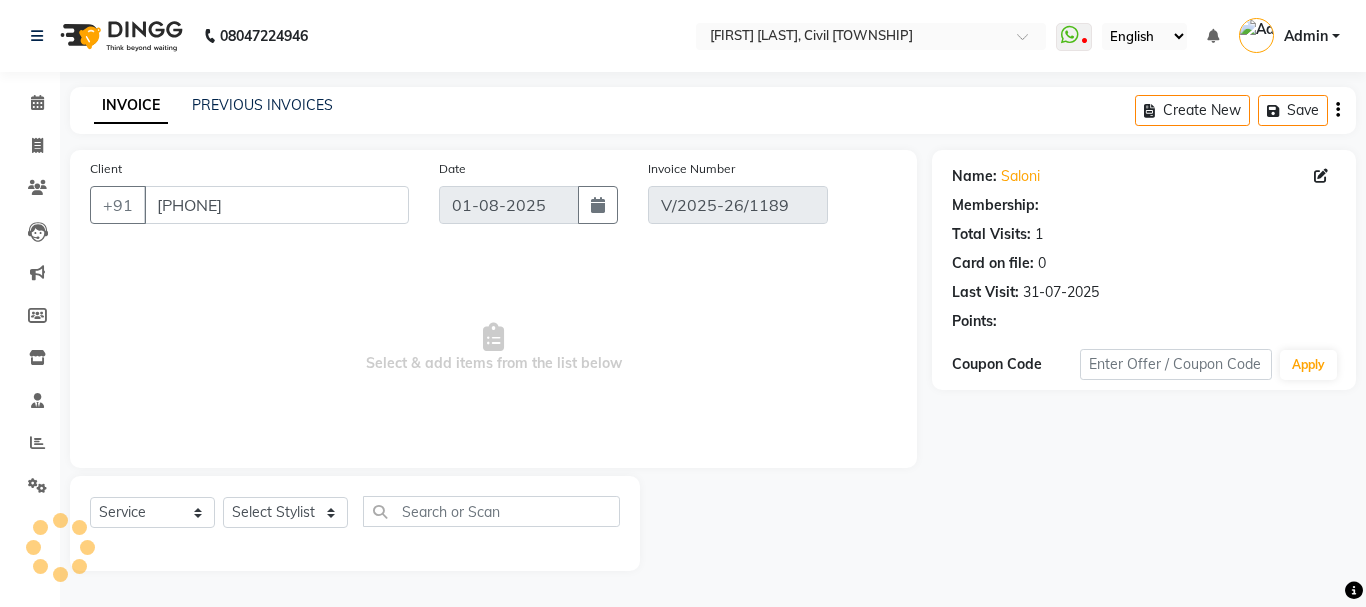 select on "1: Object" 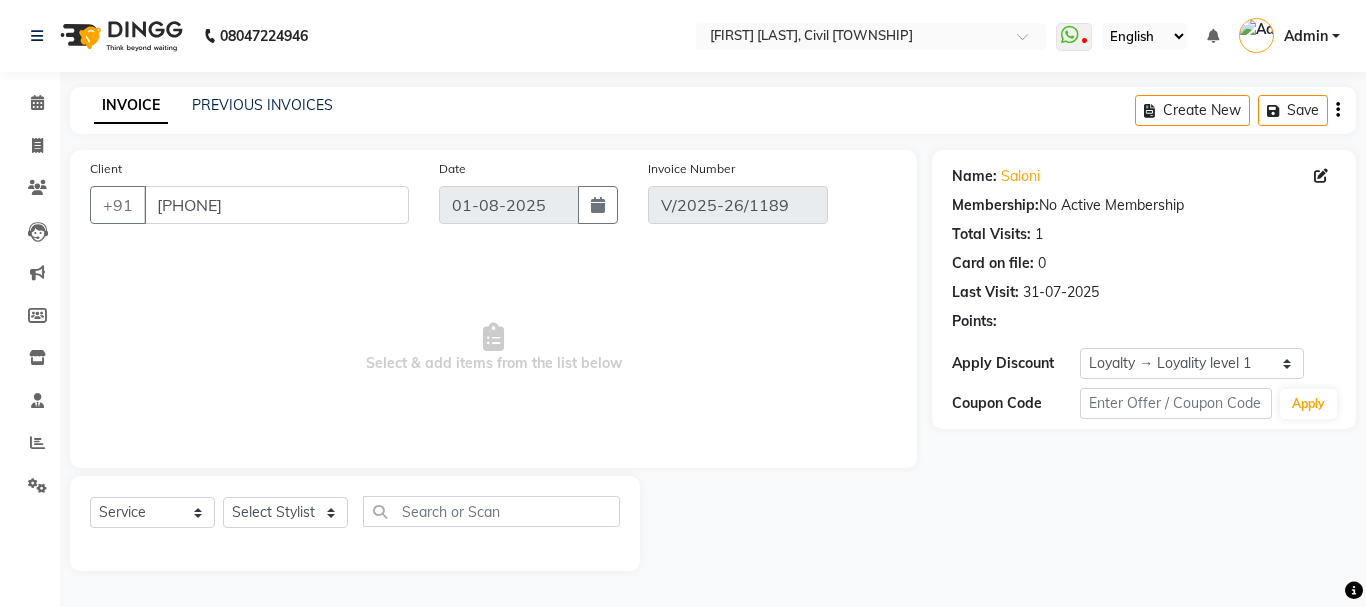 type on "31-07-2025" 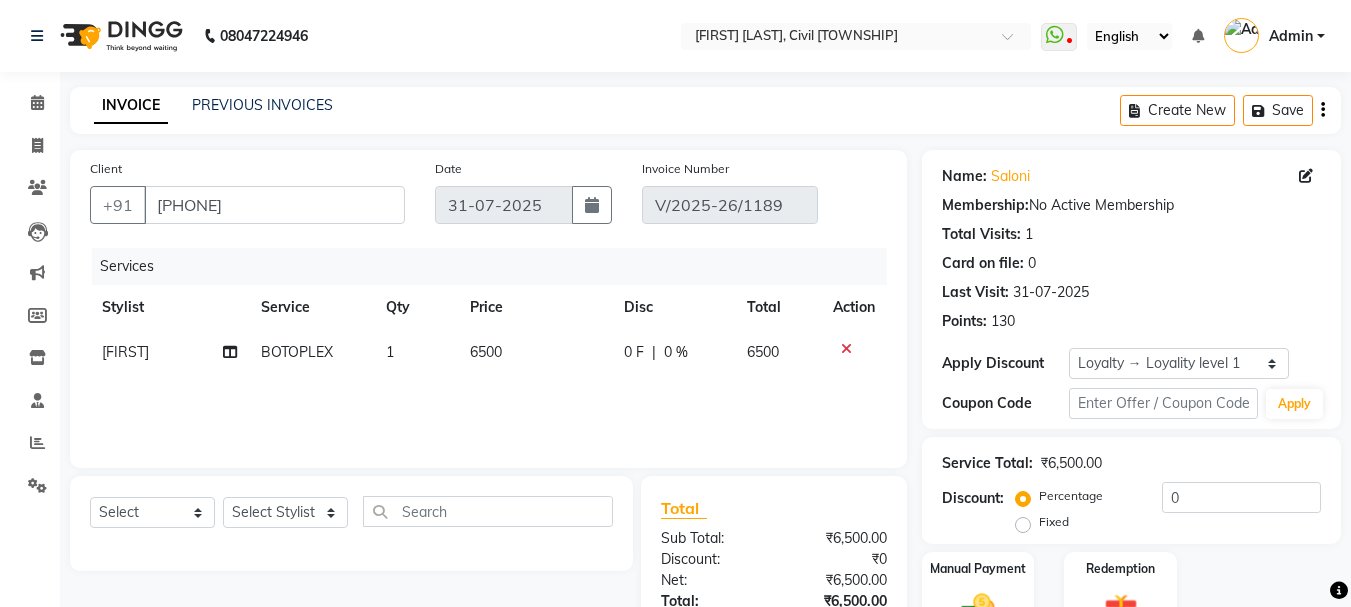 click on "6500" 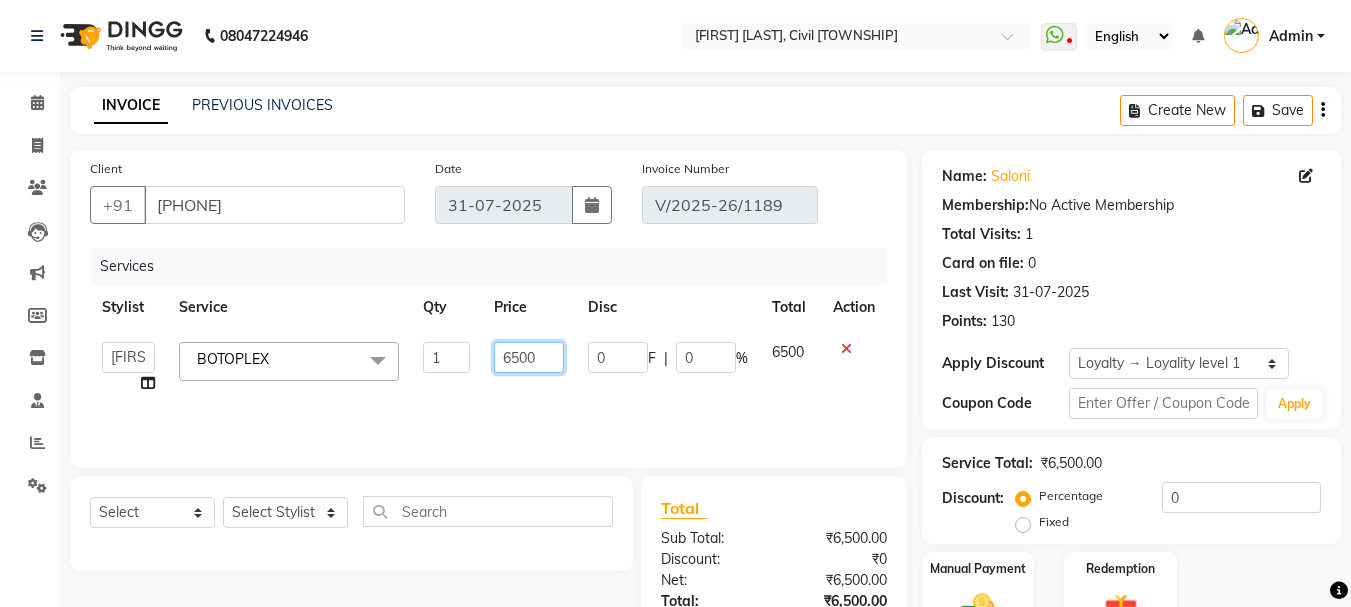 click on "6500" 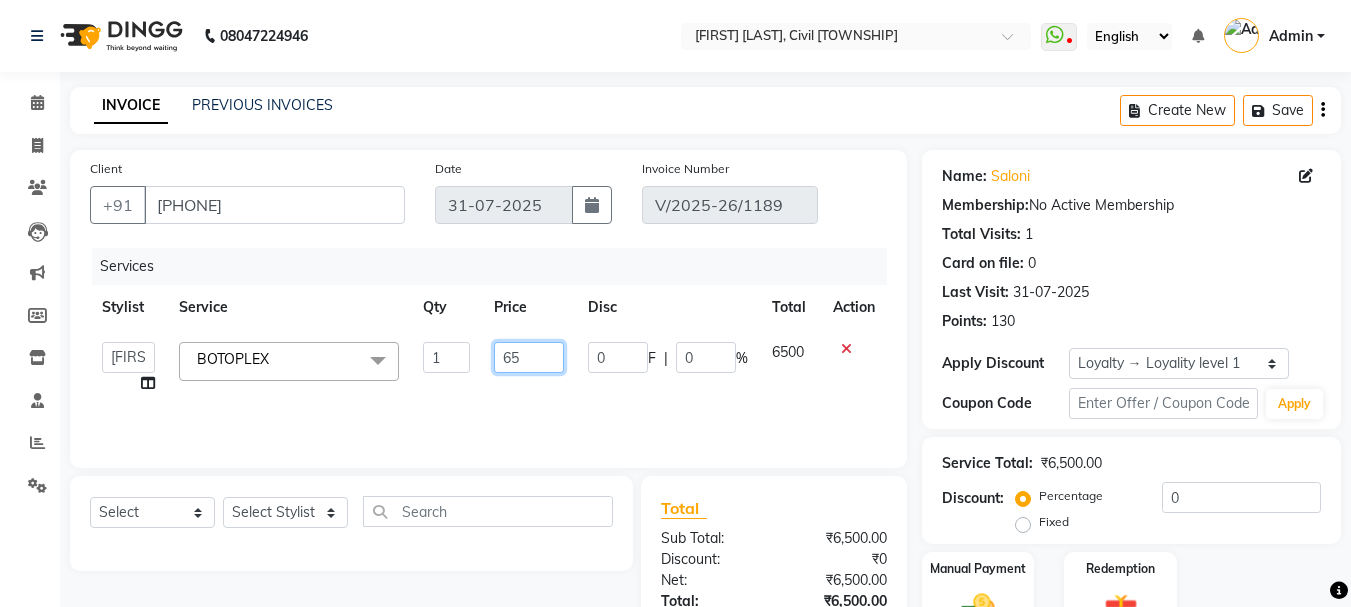 type on "6" 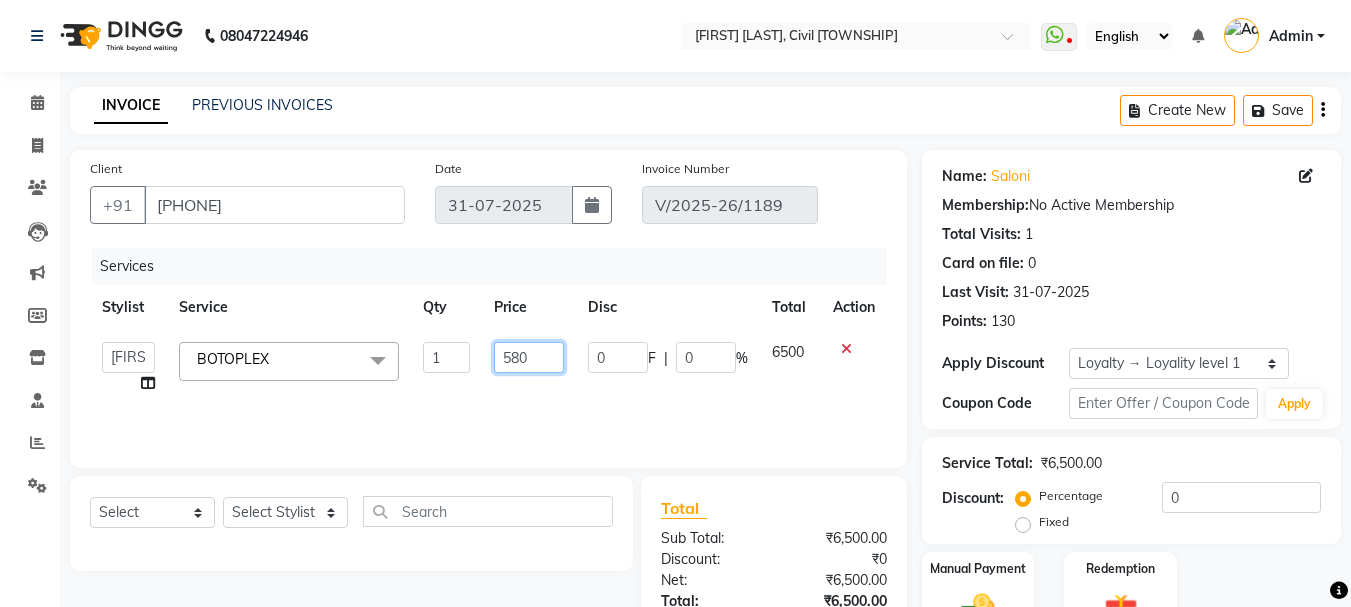 type on "5800" 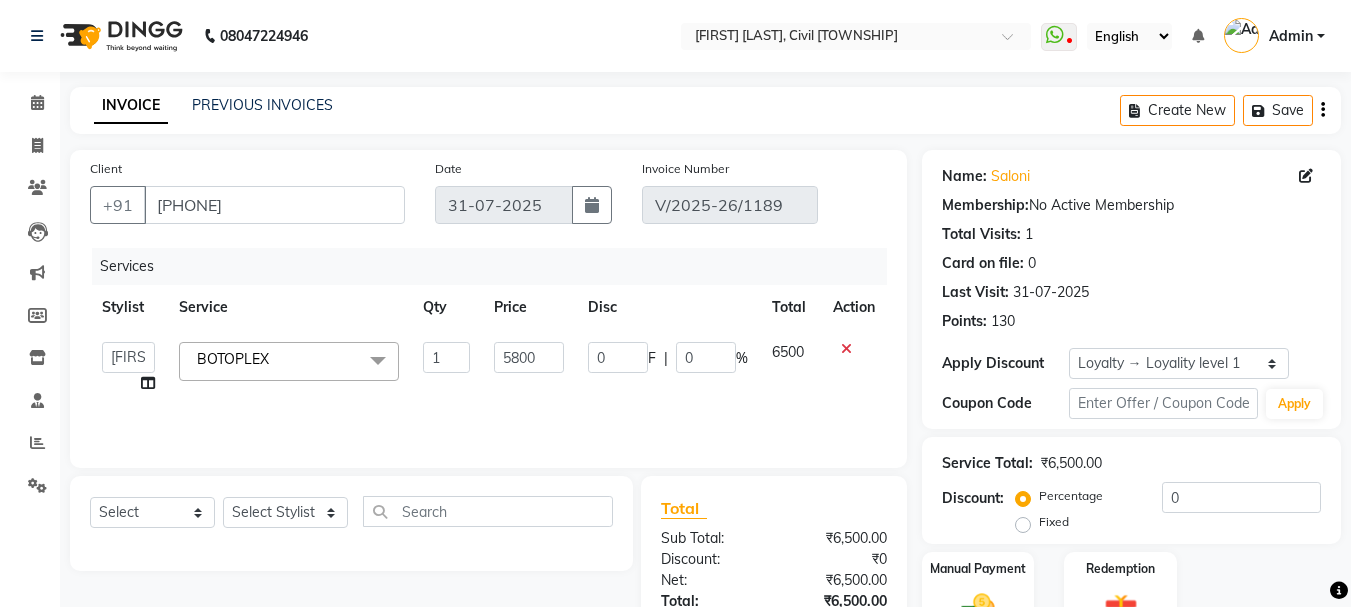 click on "Services Stylist Service Qty Price Disc Total Action  [FIRST]   [FIRST]   [FIRST]   [FIRST]   [FIRST]    [FIRST]   [FIRST] [LAST]   [FIRST] [LAST]   [FIRST]    [FIRST] [LAST]   [FIRST]   [FIRST]   [FIRST] [LAST]   [FIRST] [LAST]   [FIRST]   [FIRST] BOTOPLEX  x Organic Bleach  -full Face  (₹350) Organic Bleach  - Neck  (₹200) Organic Bleach  - Stomach  (₹700) Organic Bleach  - Back  (₹700) Organic Bleach  - Arms  (₹600) Organic Bleach  - full Legs  (₹800) Organic Bleach  - Half Legs  (₹550) Organic Bleach  - Hands/Feet 400 (₹400) Organic Bleach  - Full Body Bleach  (₹3000)  face de tan (₹350) neck detan (₹200) 2000 BEAUTY PACKAGE (₹2000) 1000 PACKAGE (₹1000) SMOOTHNING STARTING LENGTH (₹2000) HAIR TREATMENT PER SITING (₹2500) 7500 MEMBERSHIP (₹7500) GROOM MAKE UP (₹0) RAAGA GLOW FACIAL (₹1000) CRIMPER (₹500) NAIL PAINT FOOT POLISH (₹50) ENGAGEMENT MAKEUP (₹0) BEAUTY PACKAGE (₹3320) 3500 BEAUTY PACKAGE (₹3500) HAIR TREATMENT 1 SIITTING IS DONE AND 2 SITING IS LEFT (₹12000) MAKE UP (₹0)" 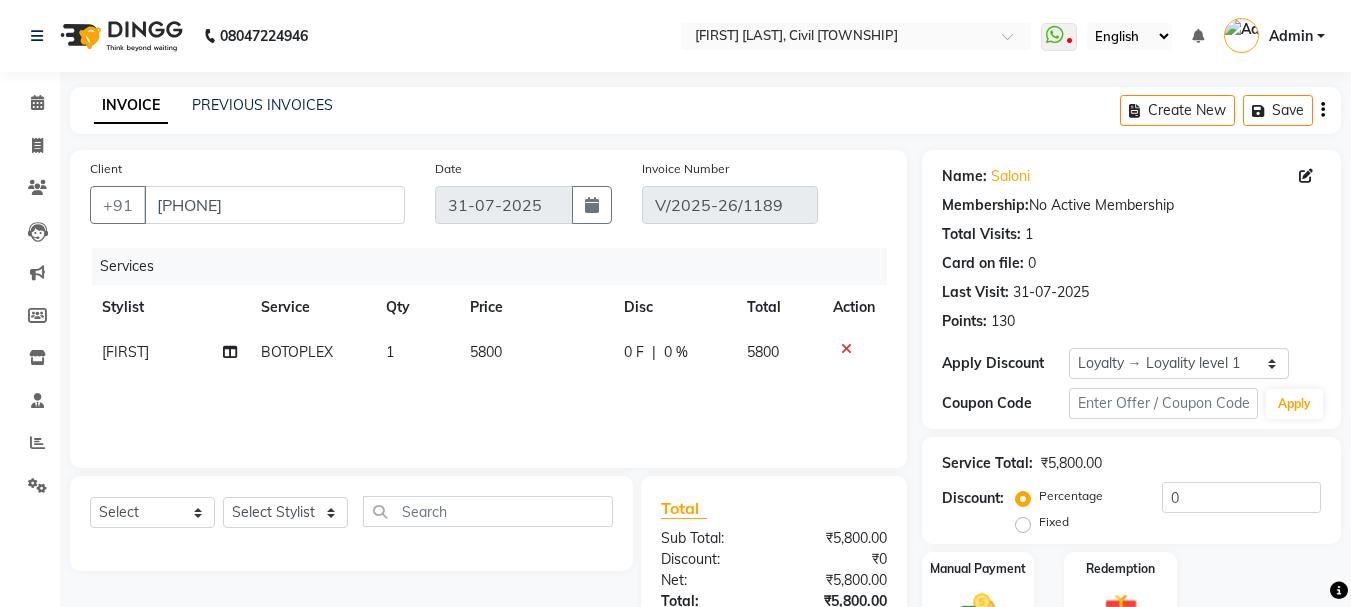 scroll, scrollTop: 100, scrollLeft: 0, axis: vertical 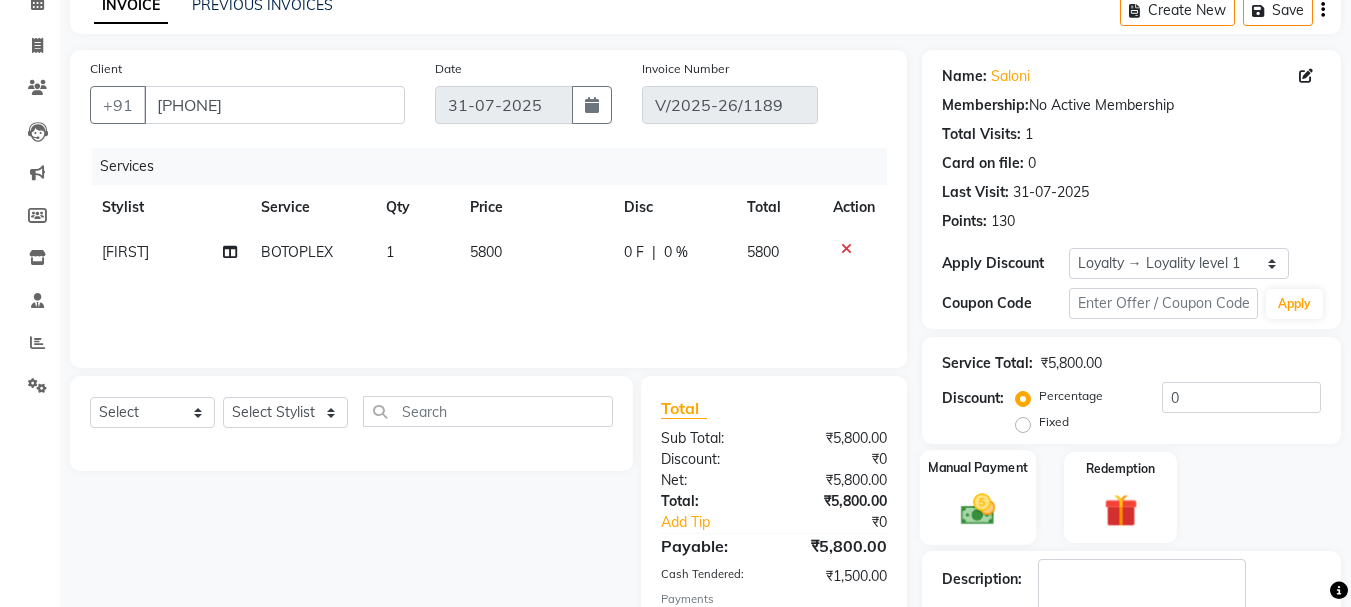 click 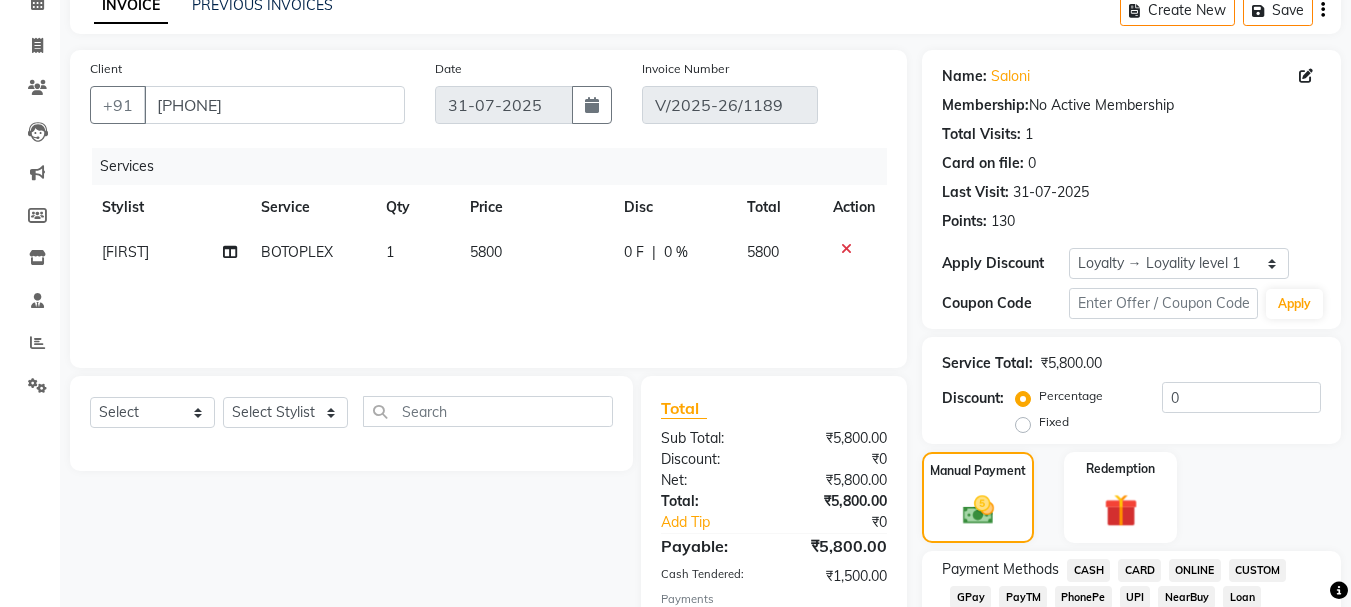 scroll, scrollTop: 200, scrollLeft: 0, axis: vertical 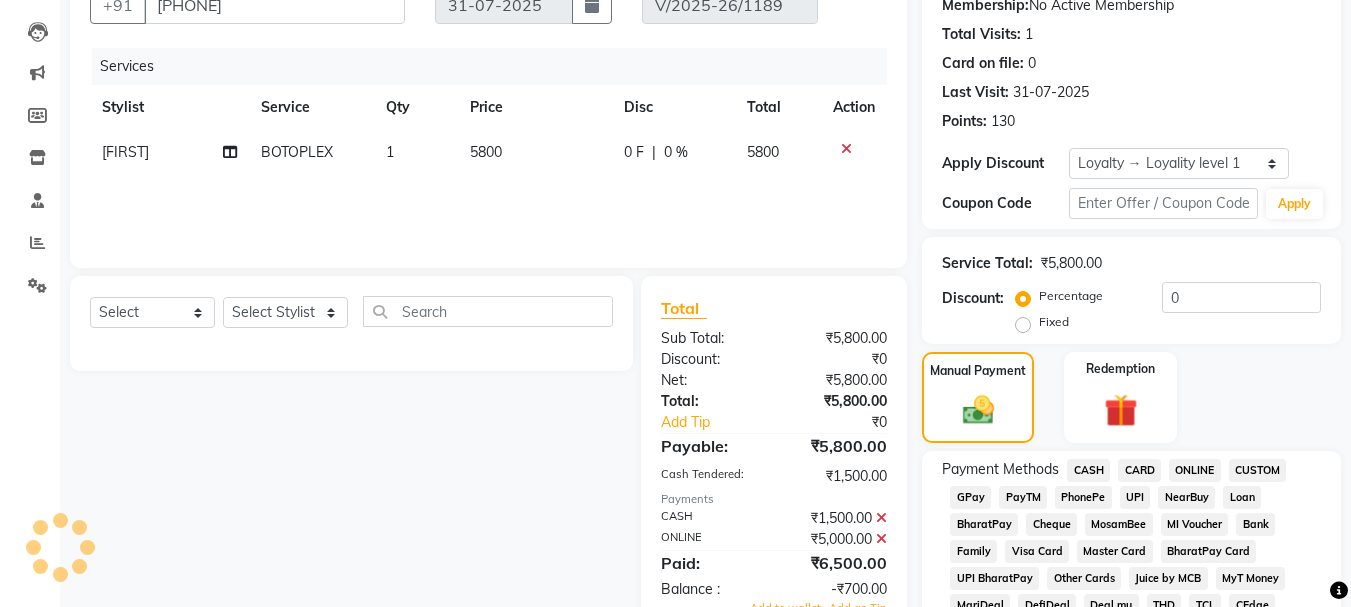 click 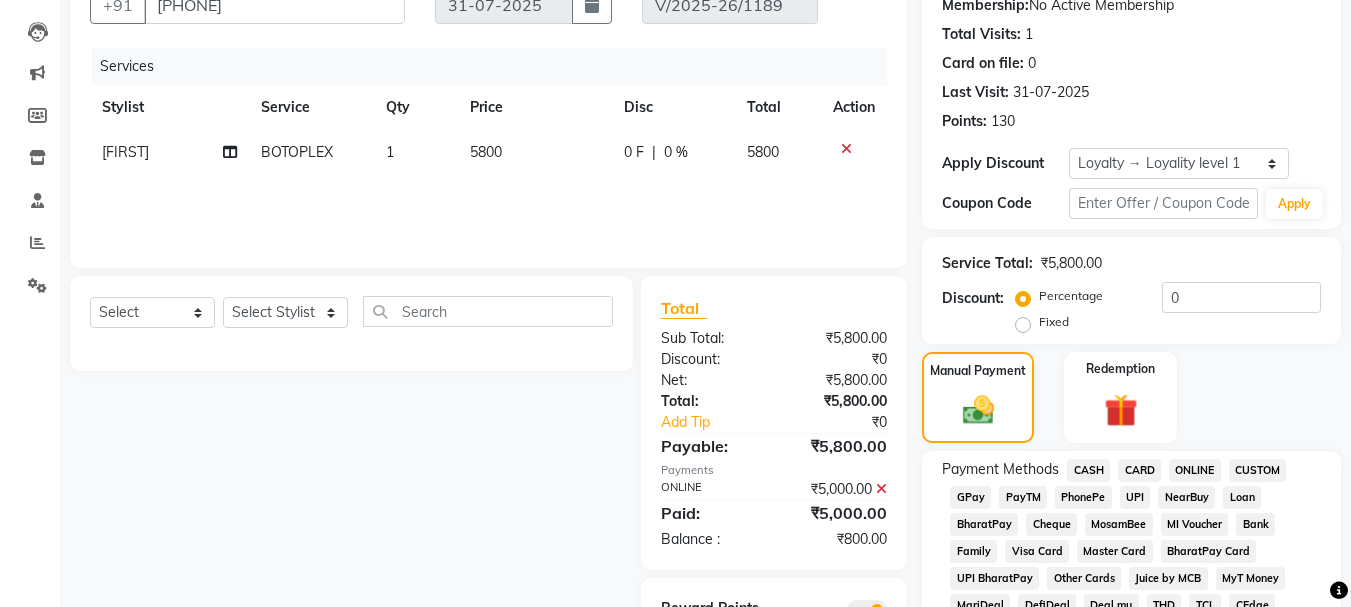 click 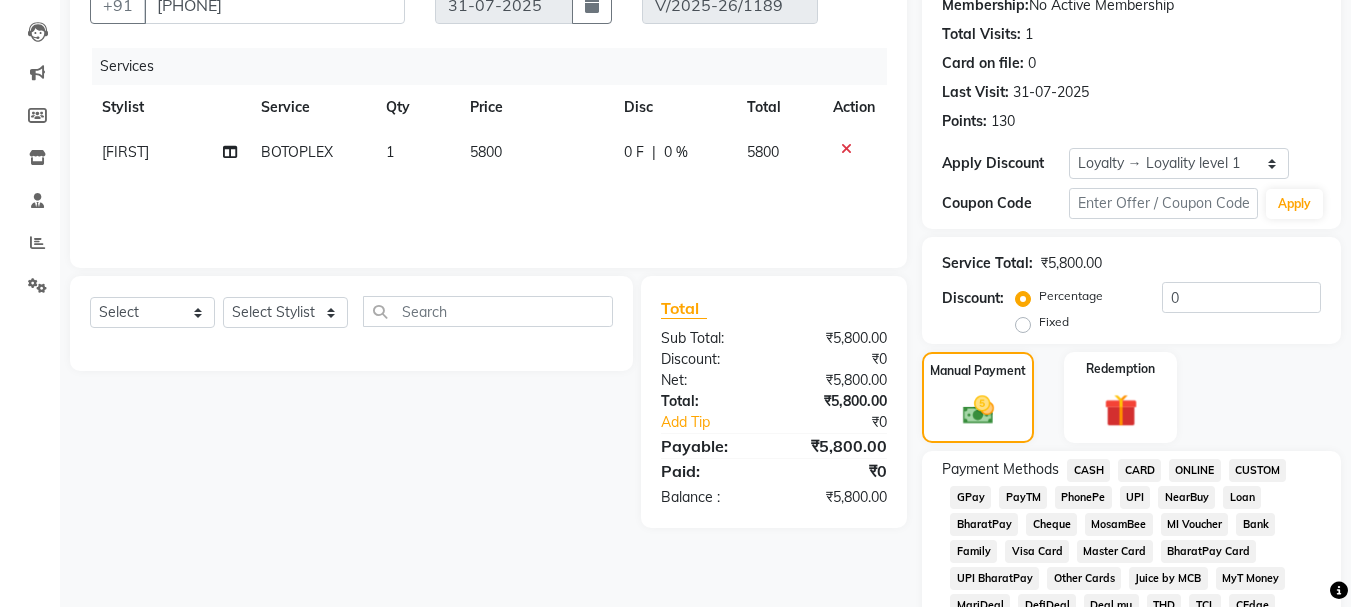 click on "ONLINE" 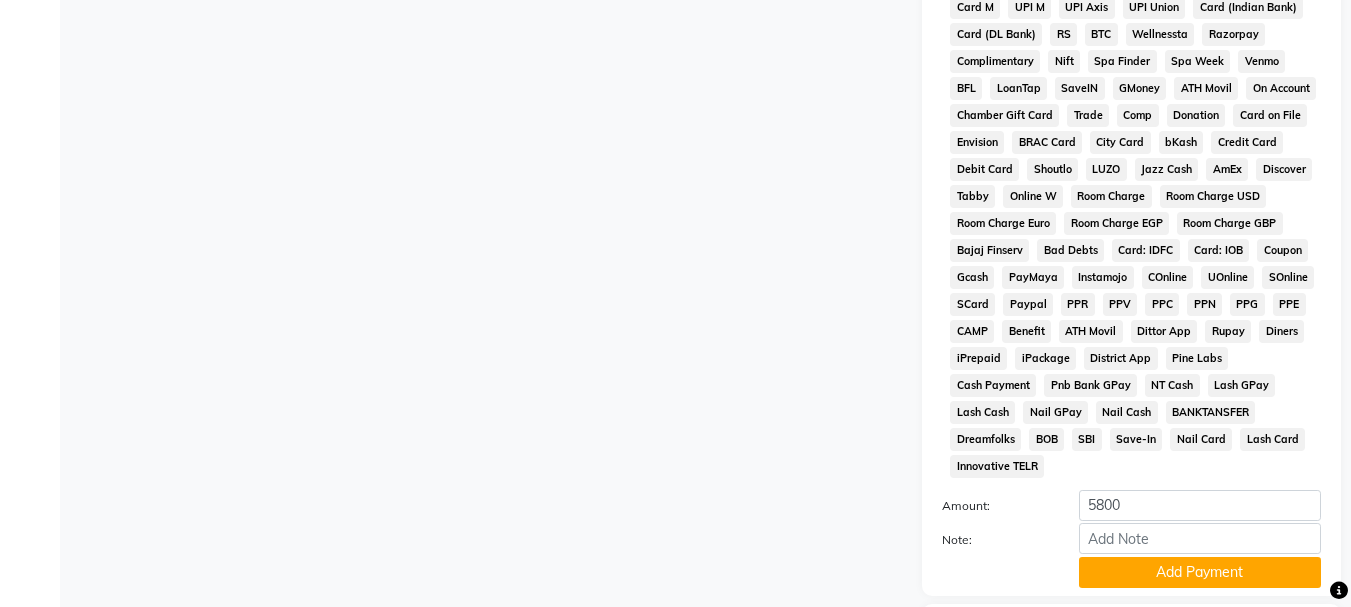 scroll, scrollTop: 934, scrollLeft: 0, axis: vertical 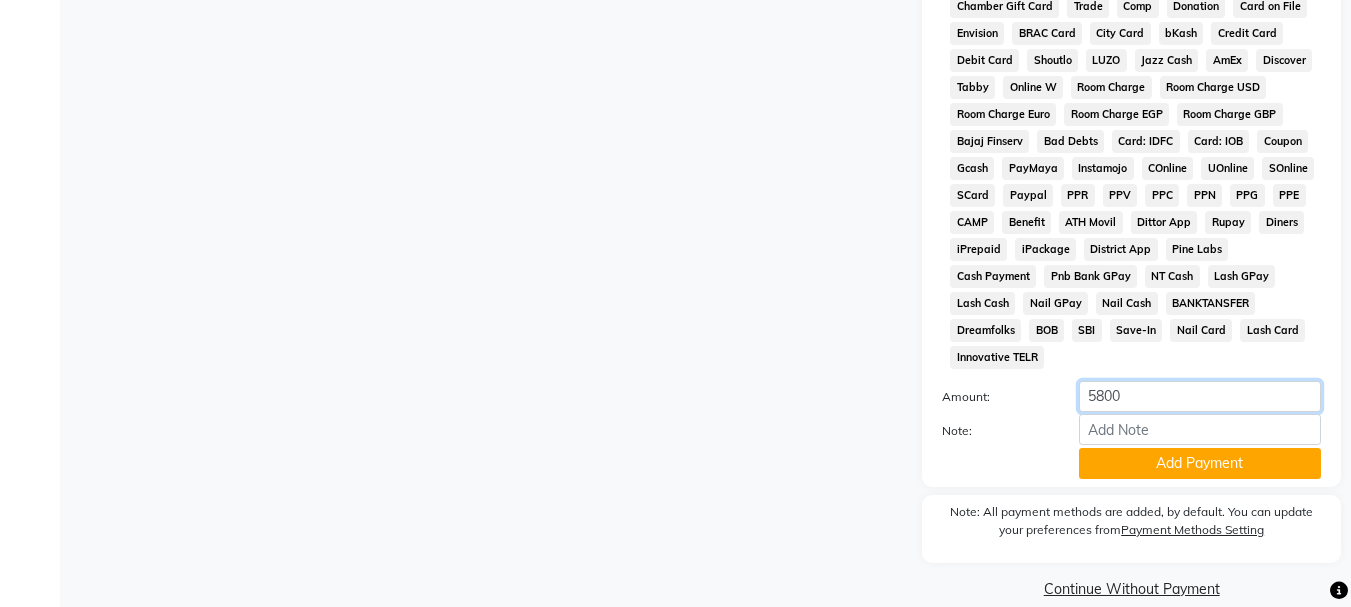 click on "5800" 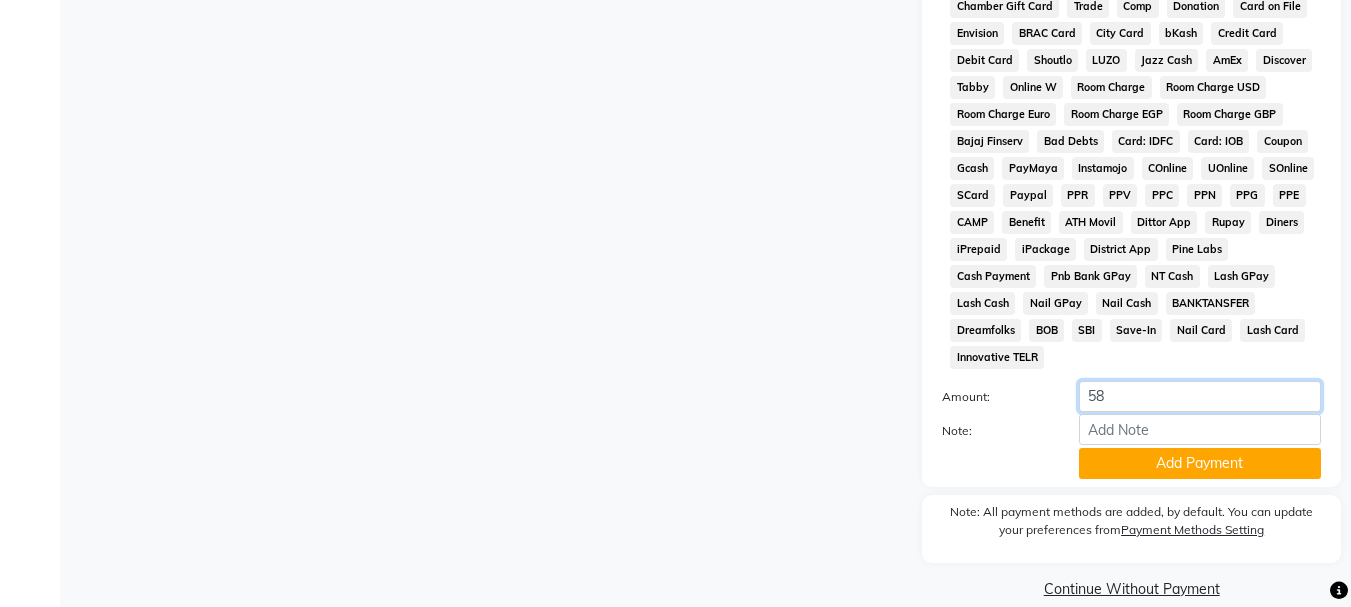 type on "5" 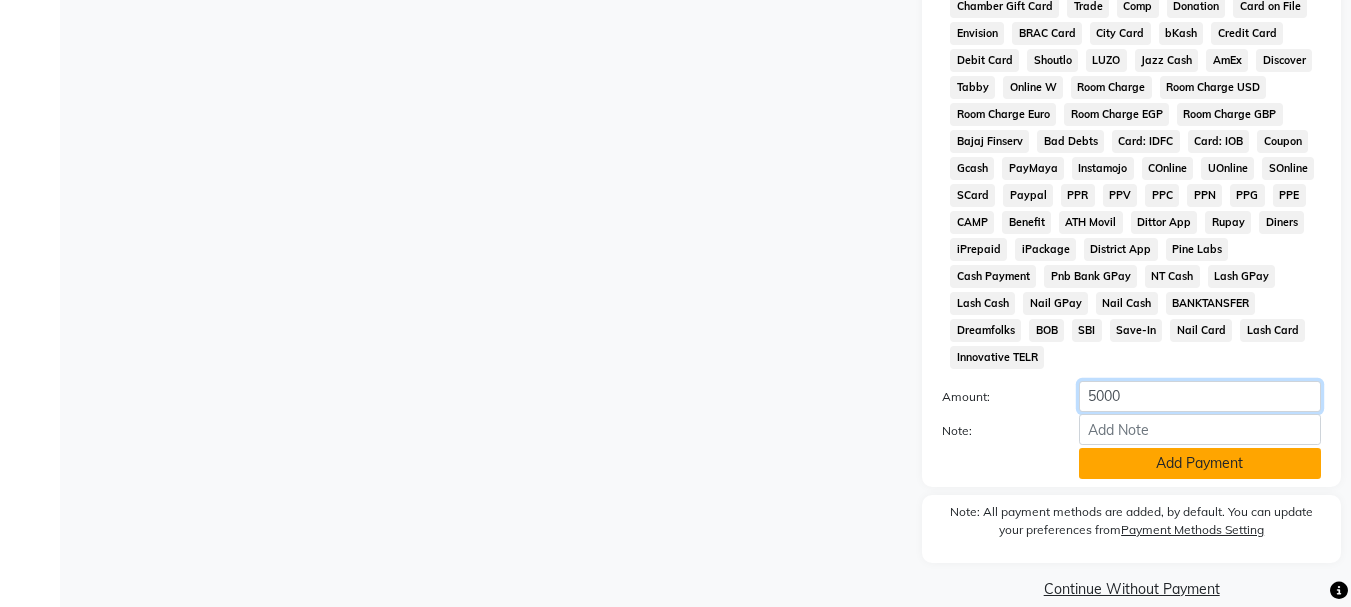 type on "5000" 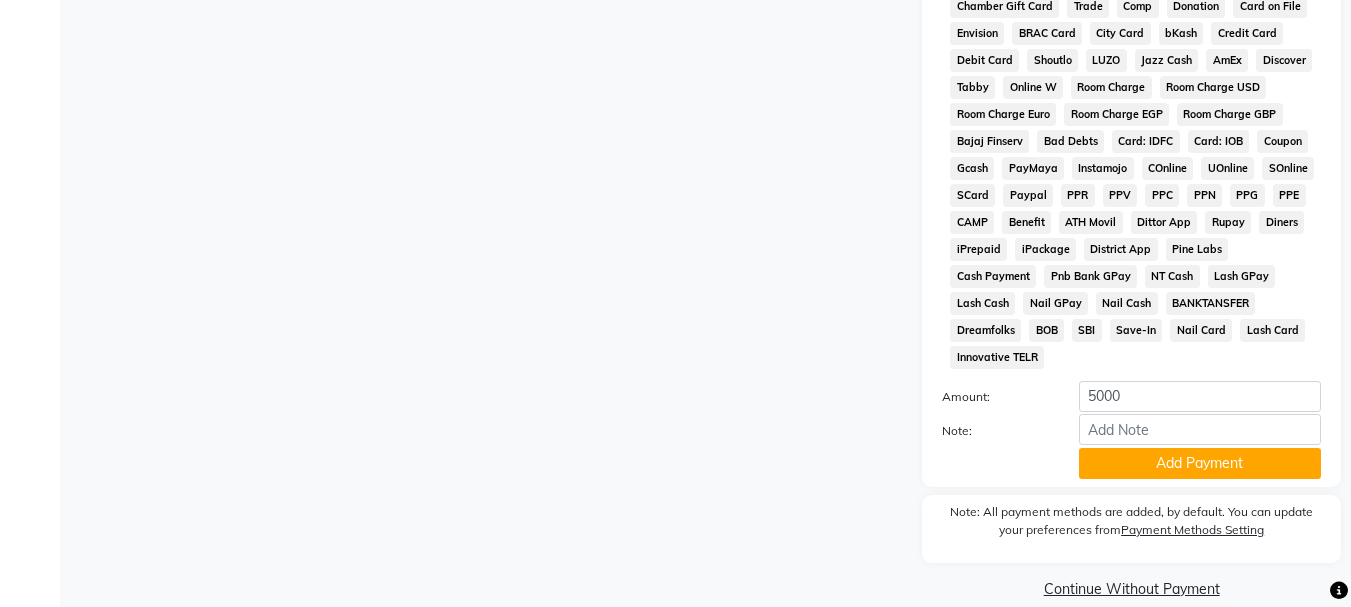 click on "Add Payment" 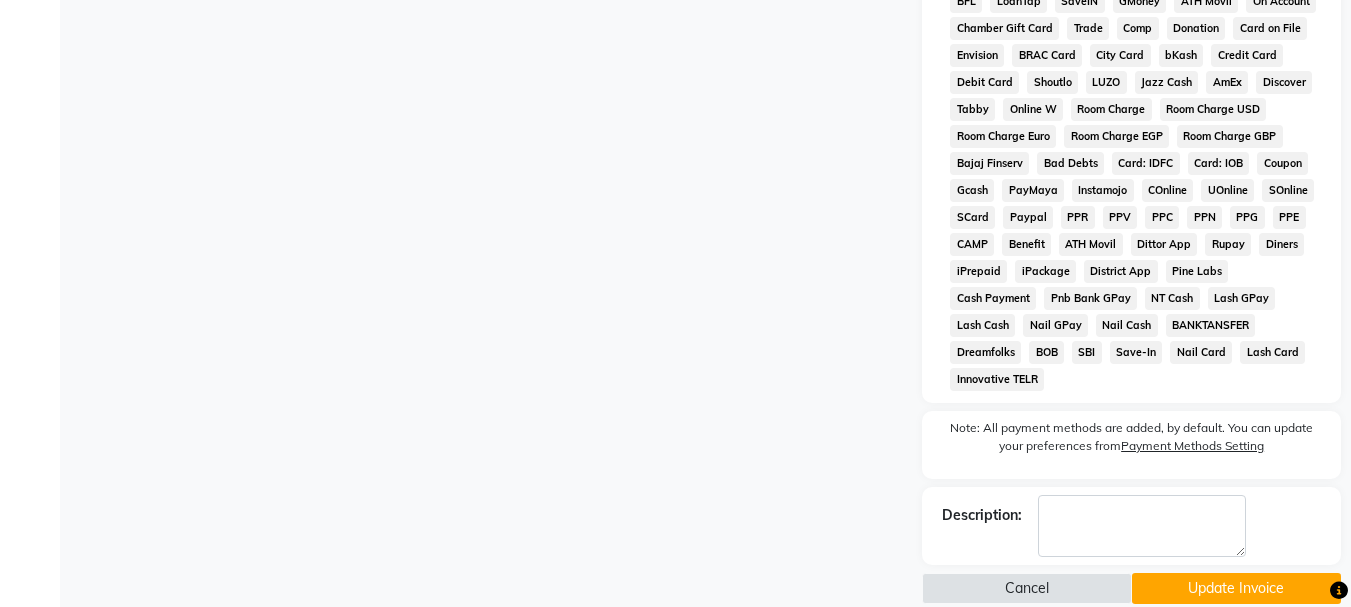 scroll, scrollTop: 312, scrollLeft: 0, axis: vertical 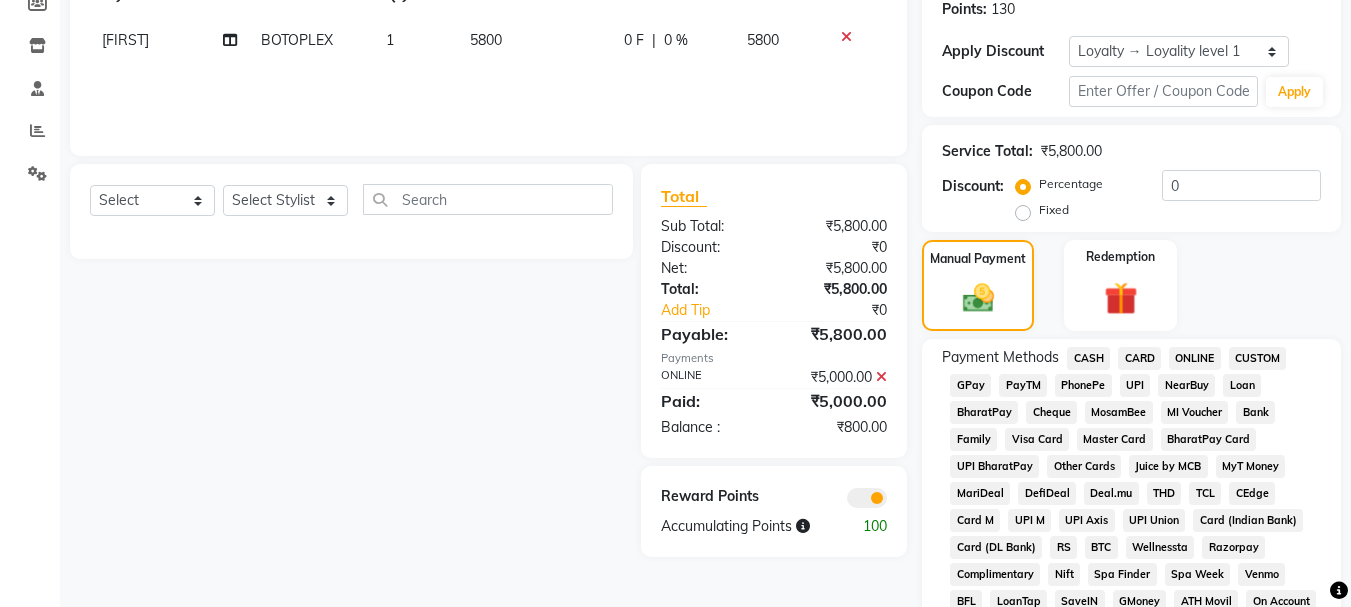 click on "CASH" 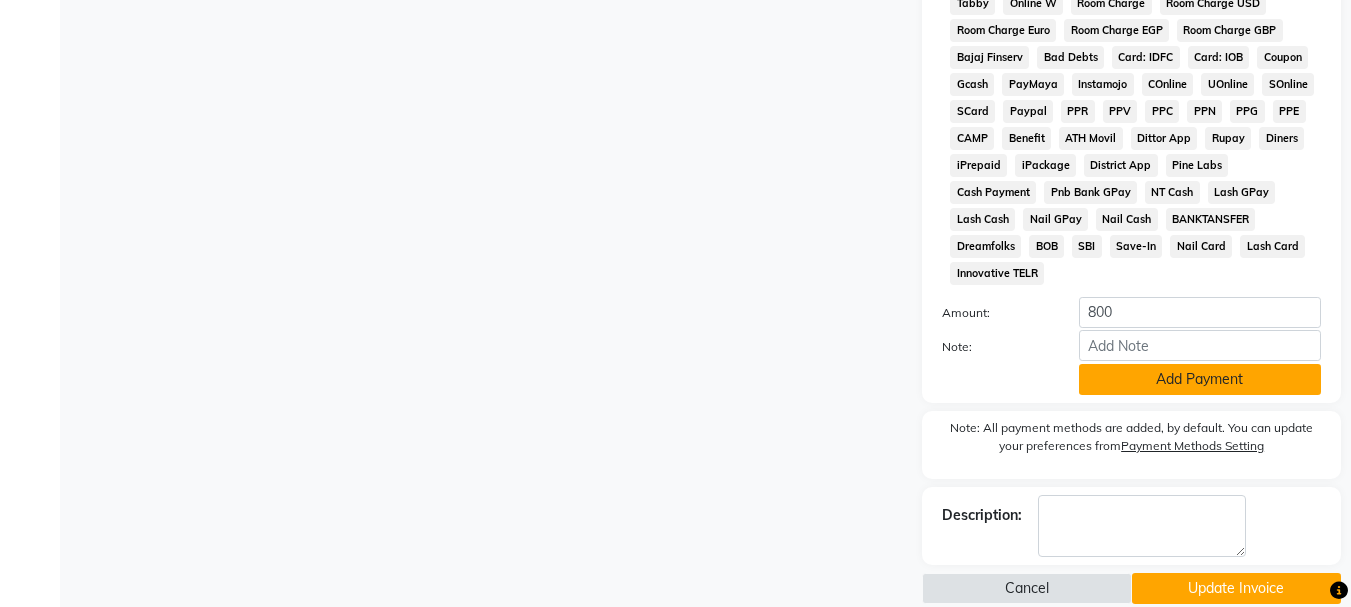 click on "Add Payment" 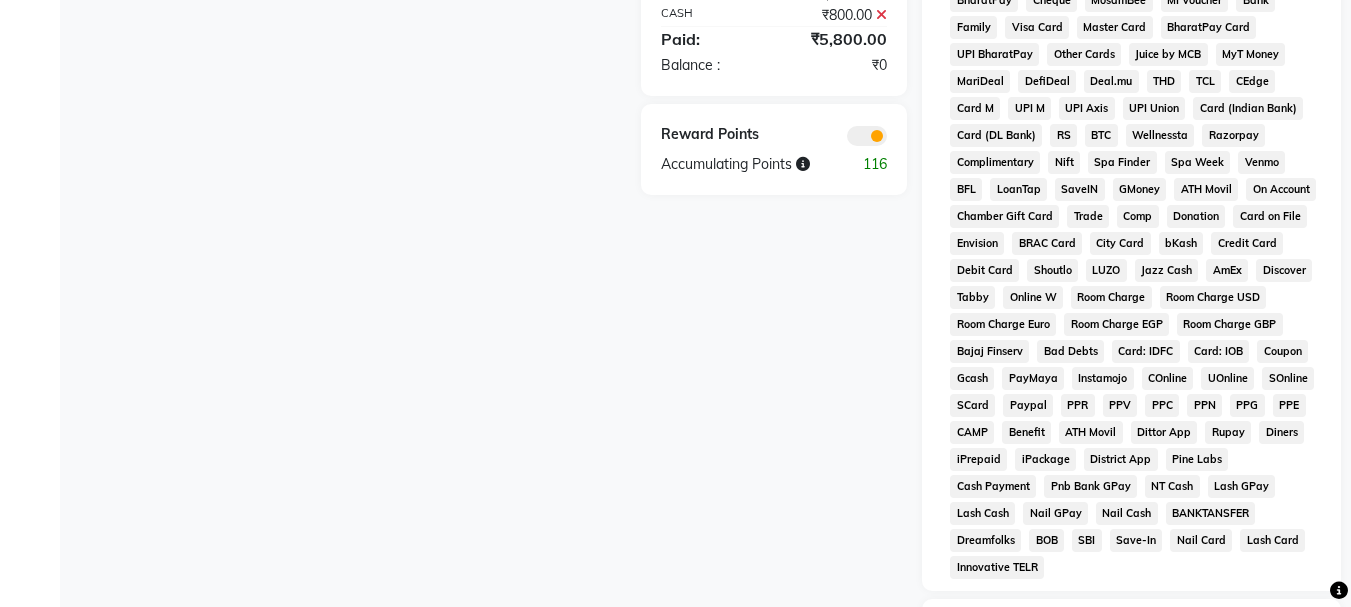 scroll, scrollTop: 912, scrollLeft: 0, axis: vertical 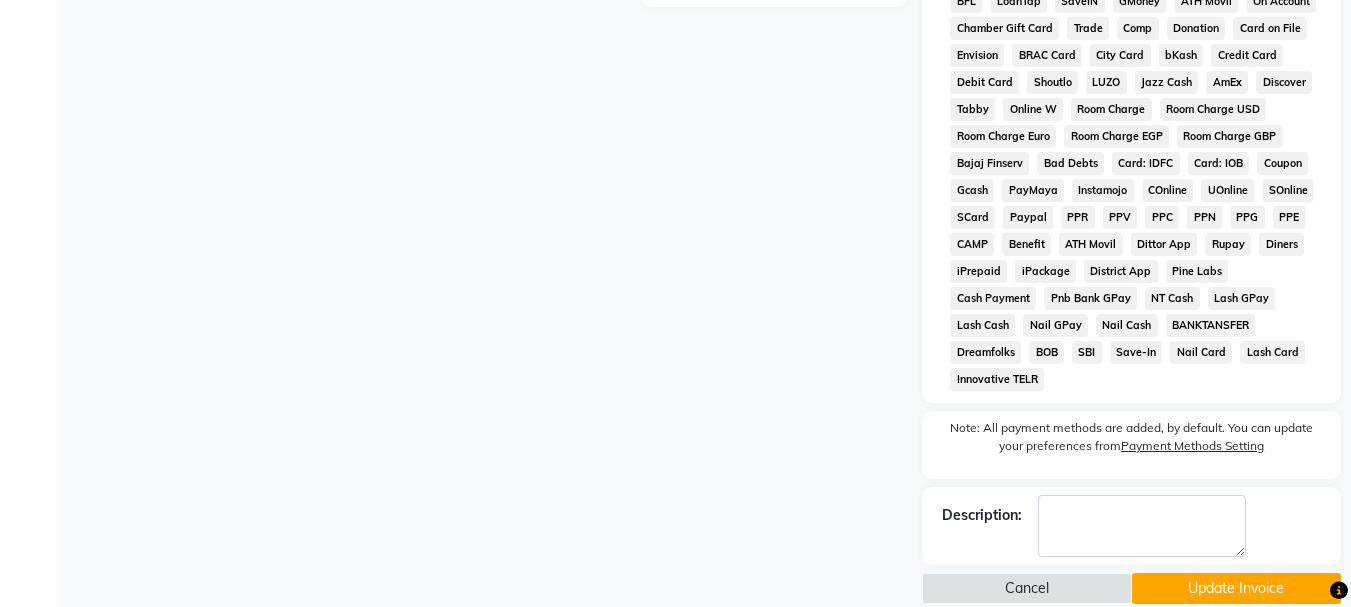 click on "Update Invoice" 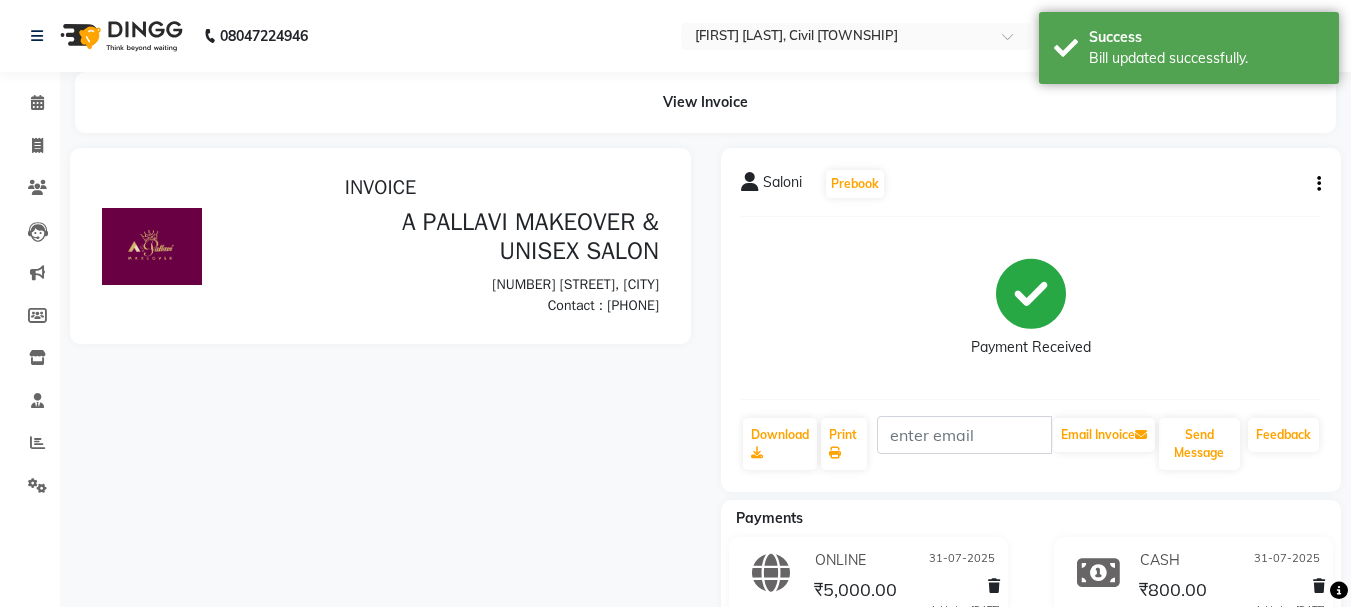 scroll, scrollTop: 0, scrollLeft: 0, axis: both 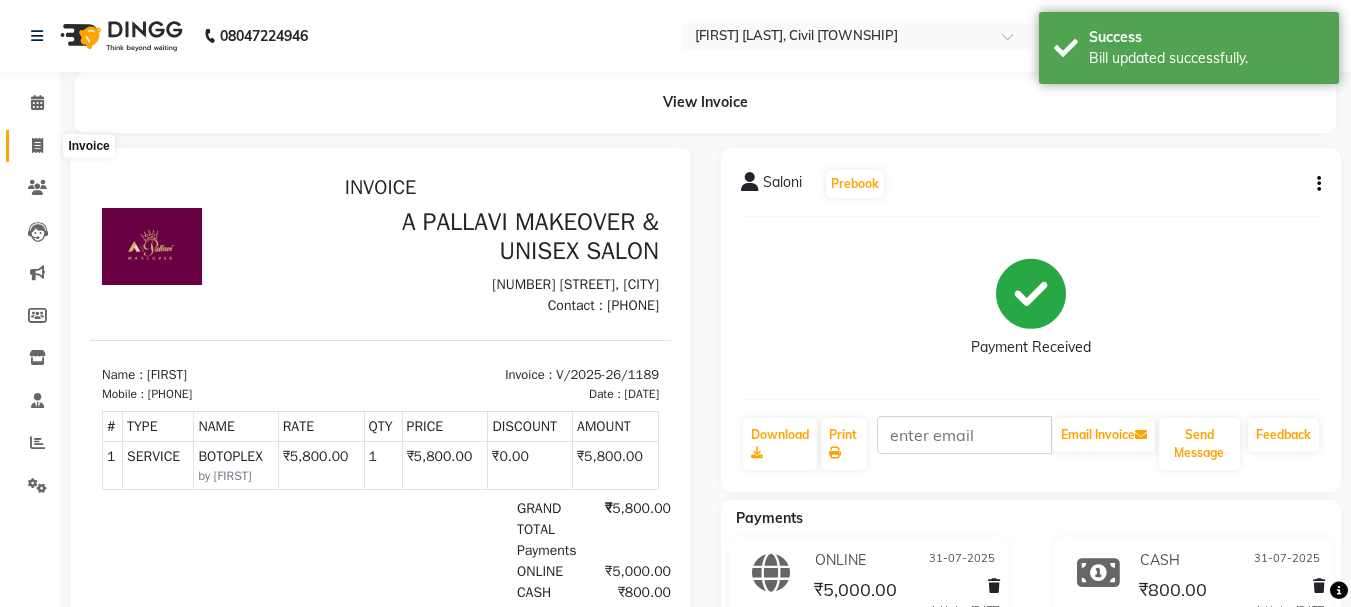 click 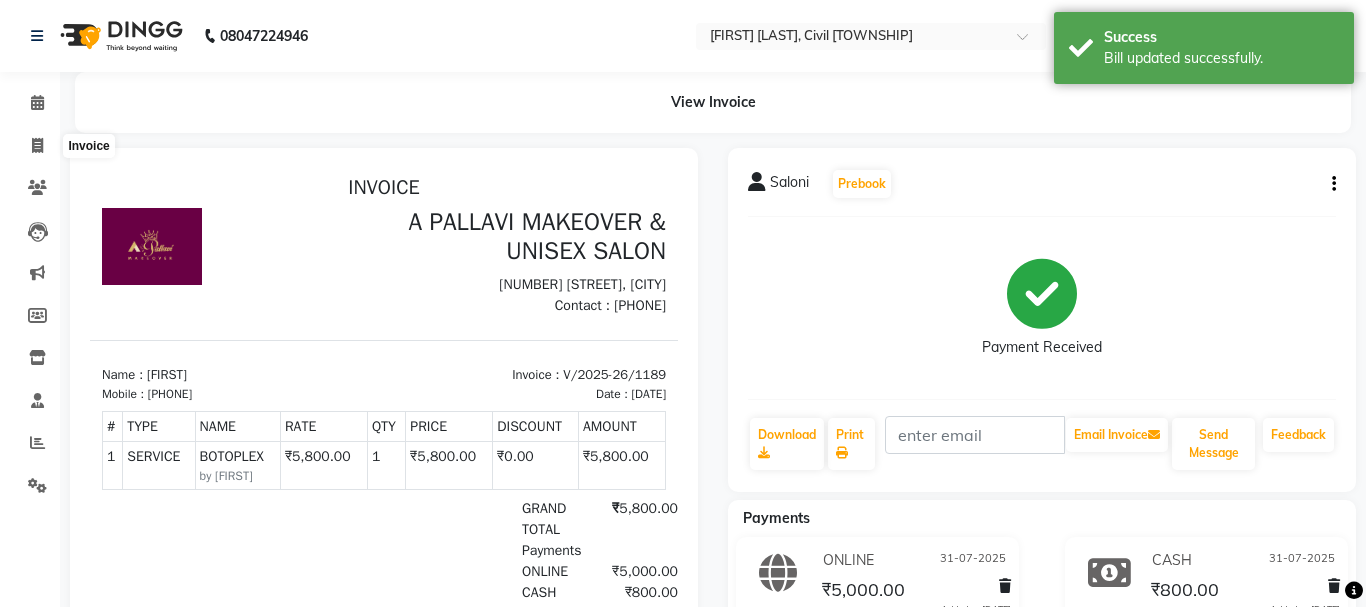 select on "3573" 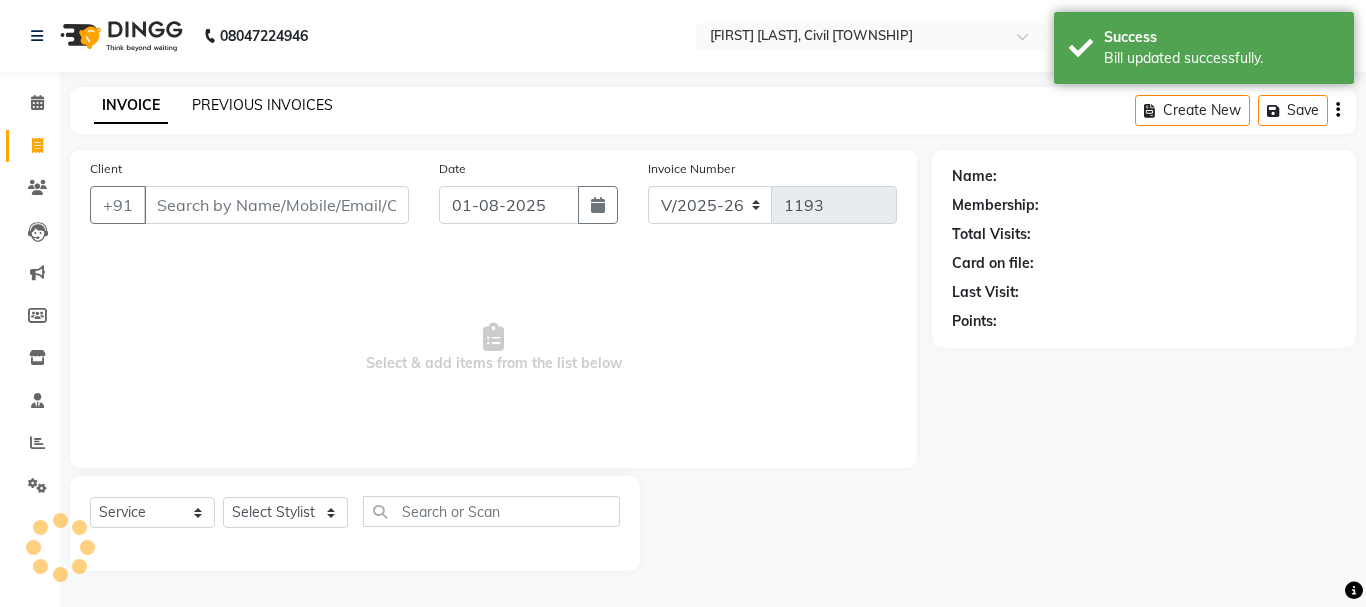 click on "PREVIOUS INVOICES" 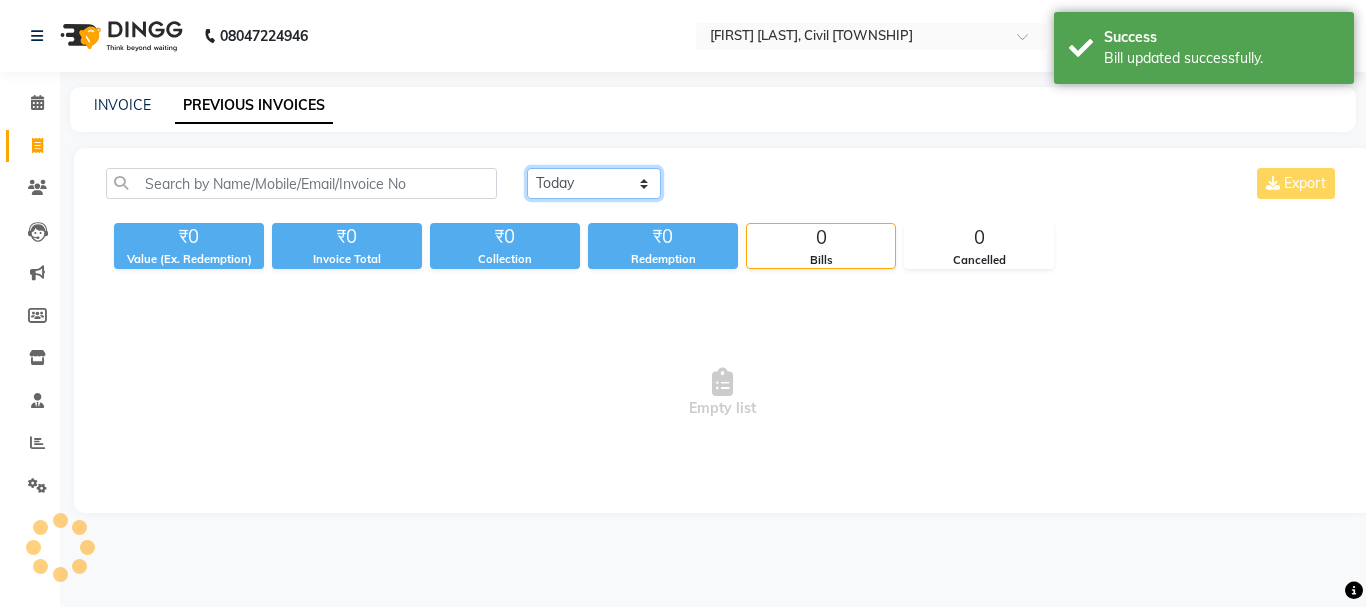 click on "Today Yesterday Custom Range" 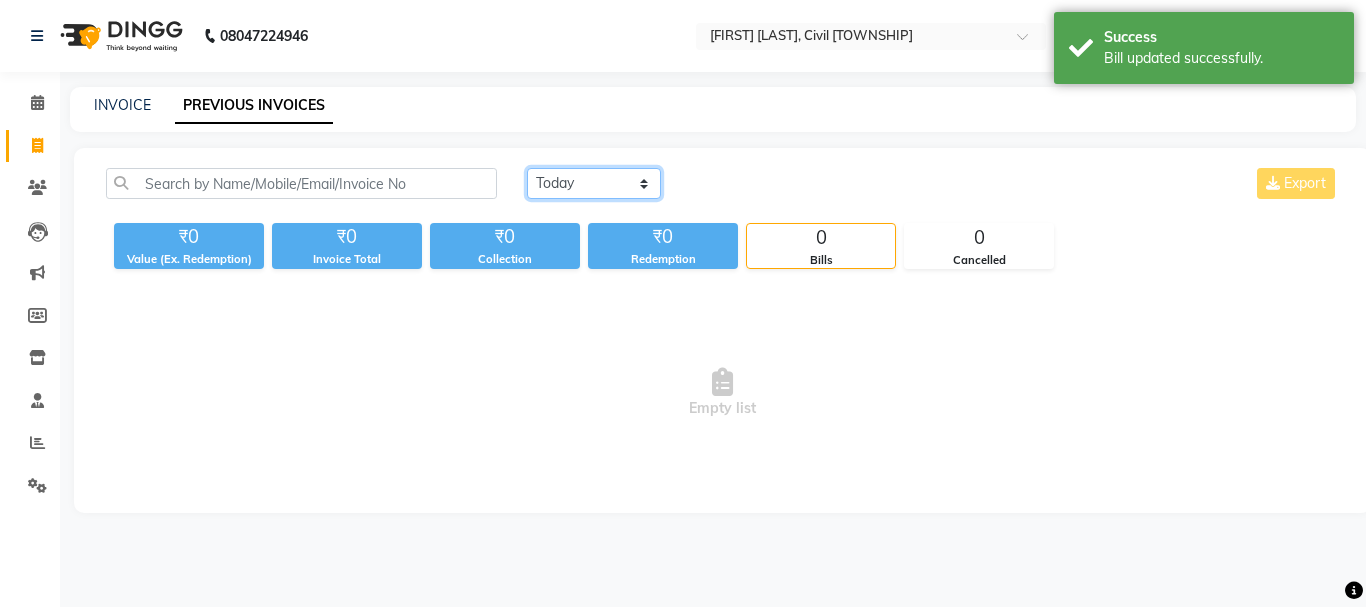 select on "yesterday" 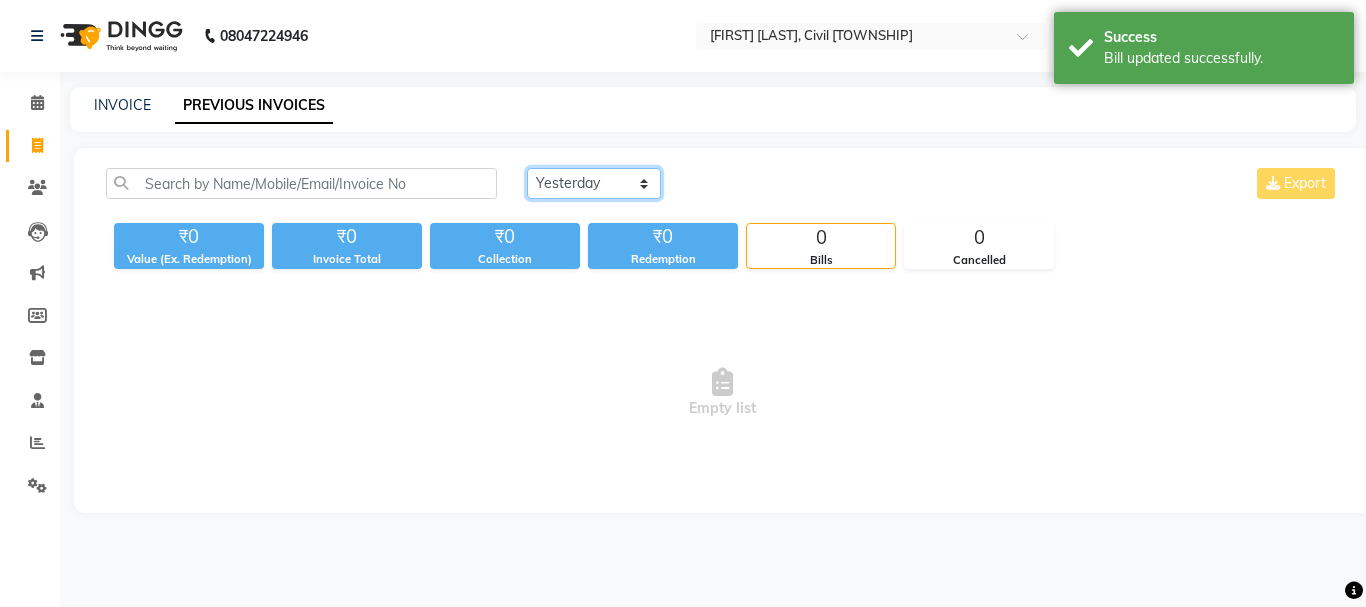 click on "Today Yesterday Custom Range" 